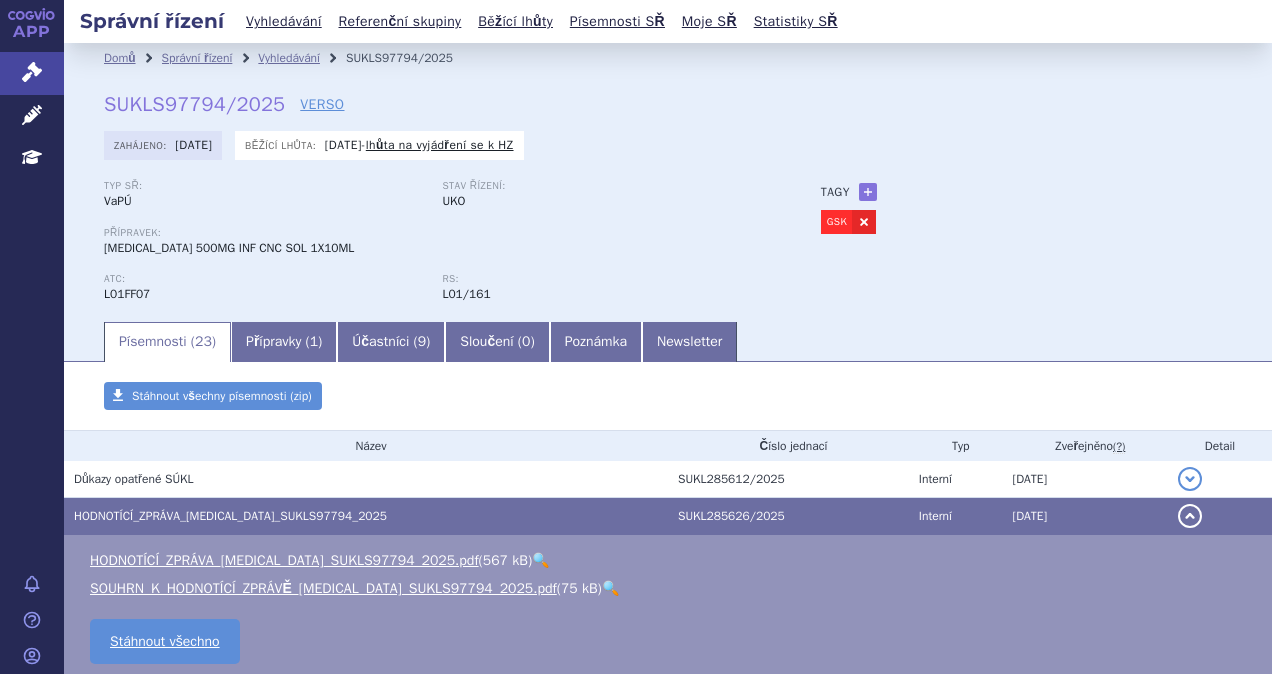 scroll, scrollTop: 0, scrollLeft: 0, axis: both 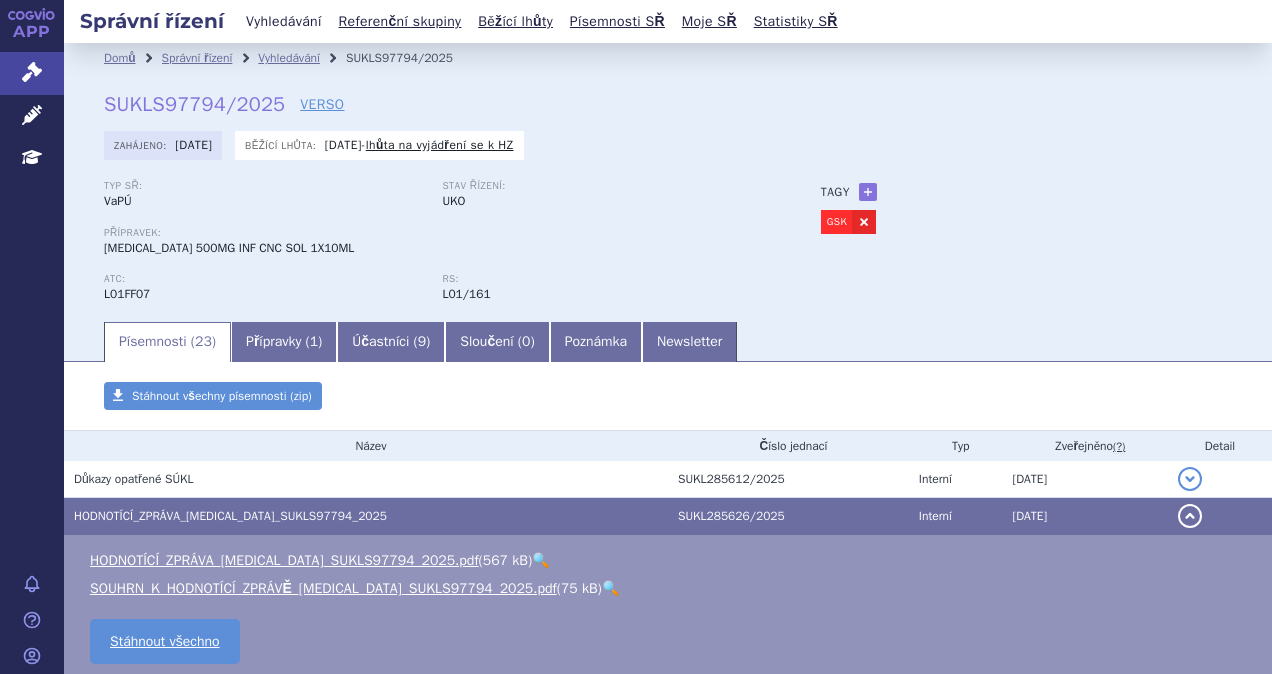 click on "Vyhledávání" at bounding box center [284, 21] 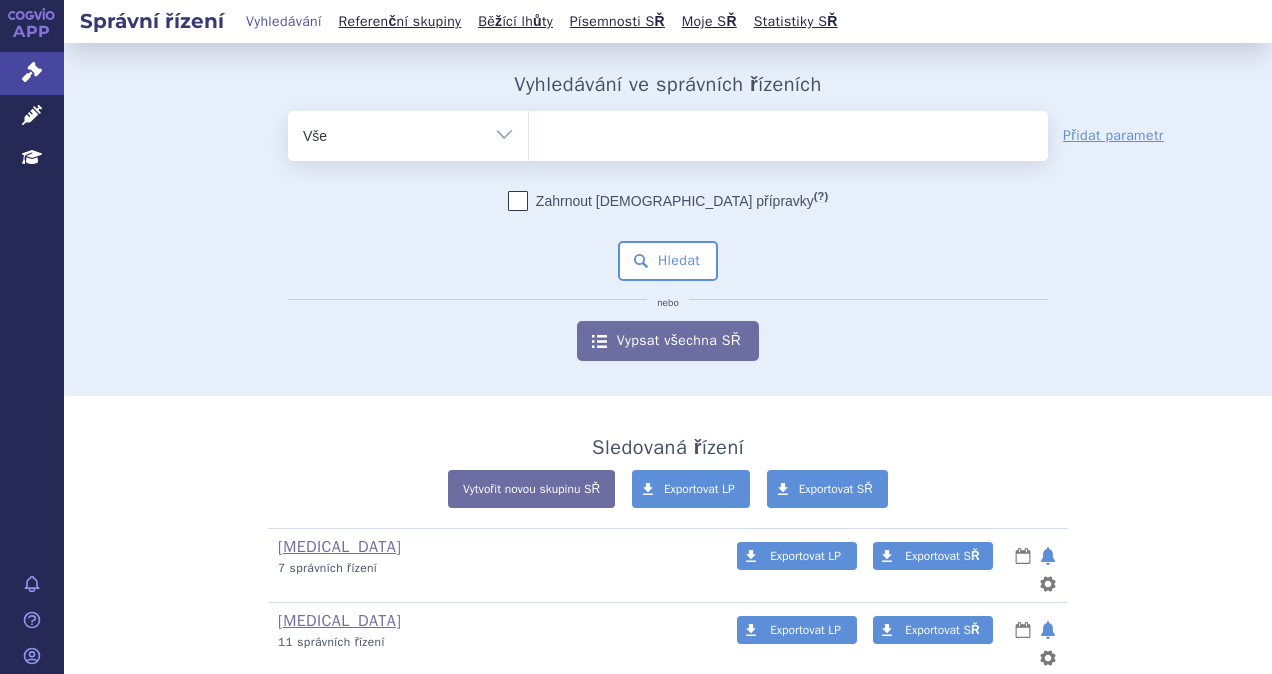 scroll, scrollTop: 0, scrollLeft: 0, axis: both 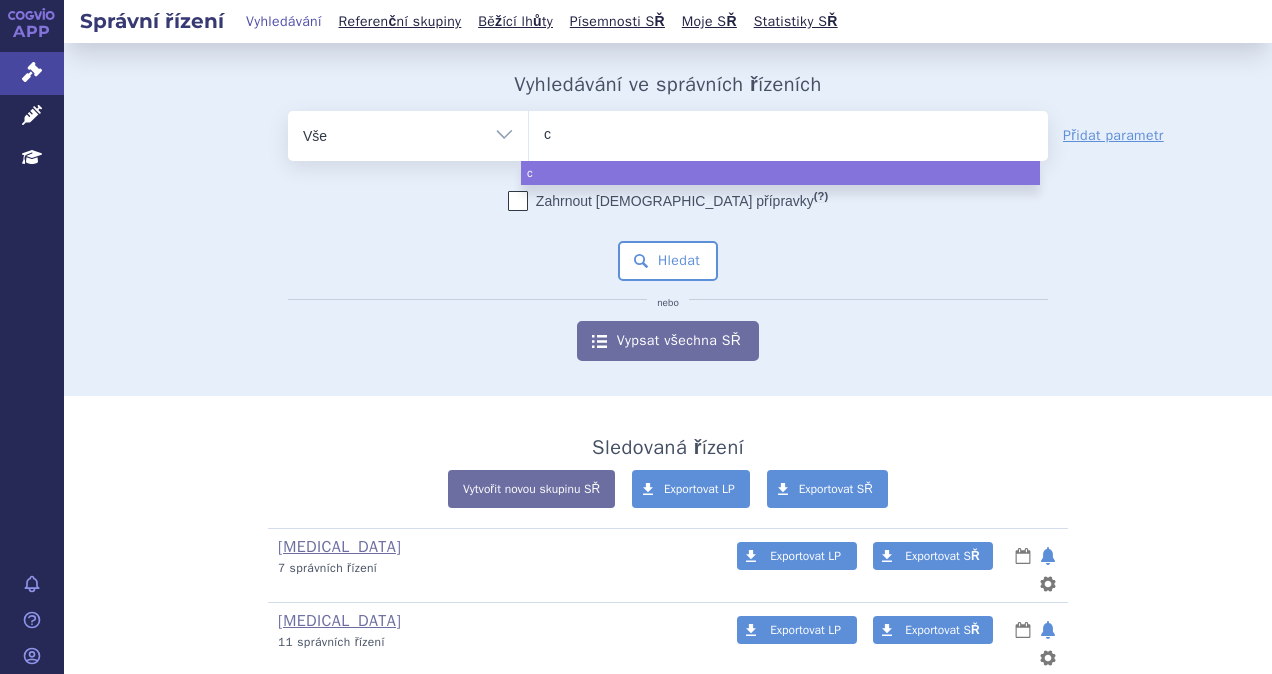 type on "ca" 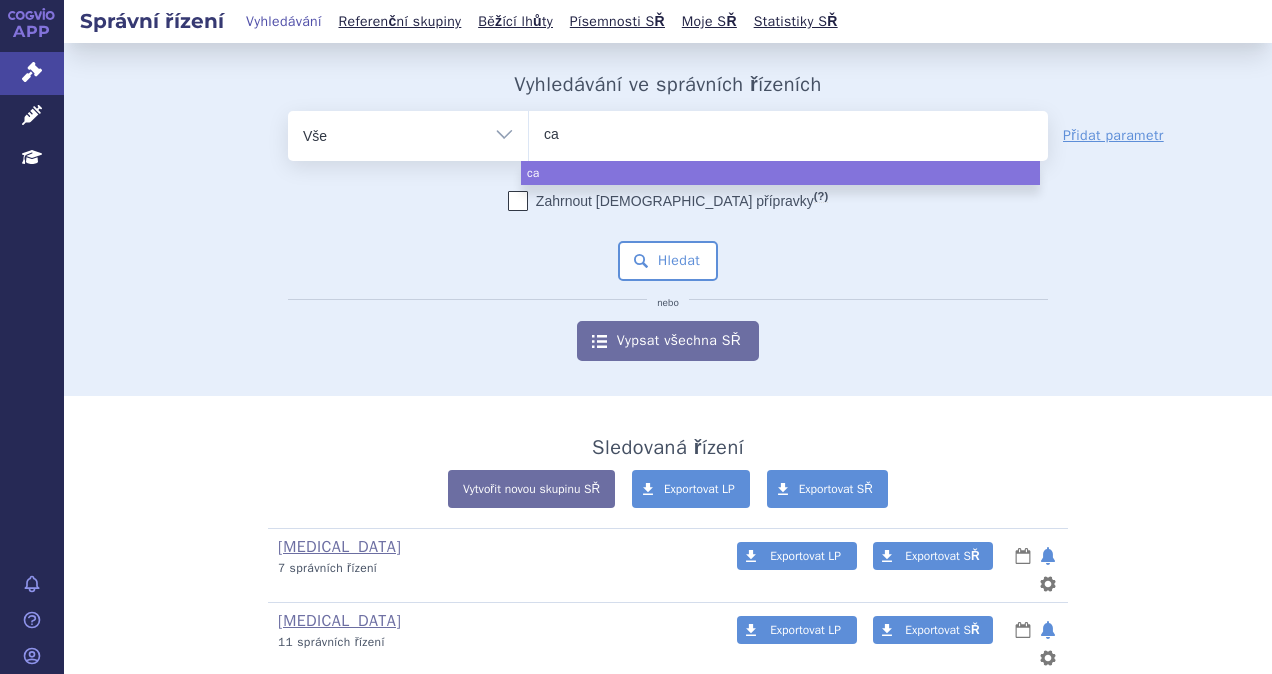 type on "car" 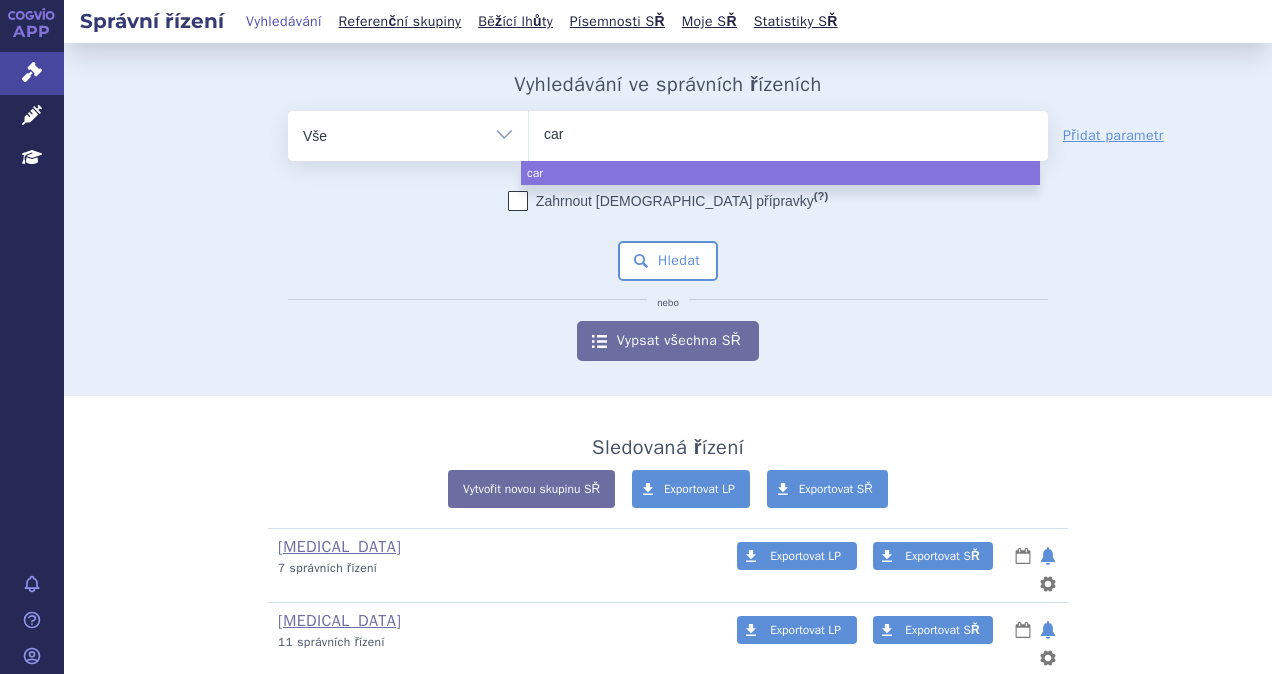 type on "carv" 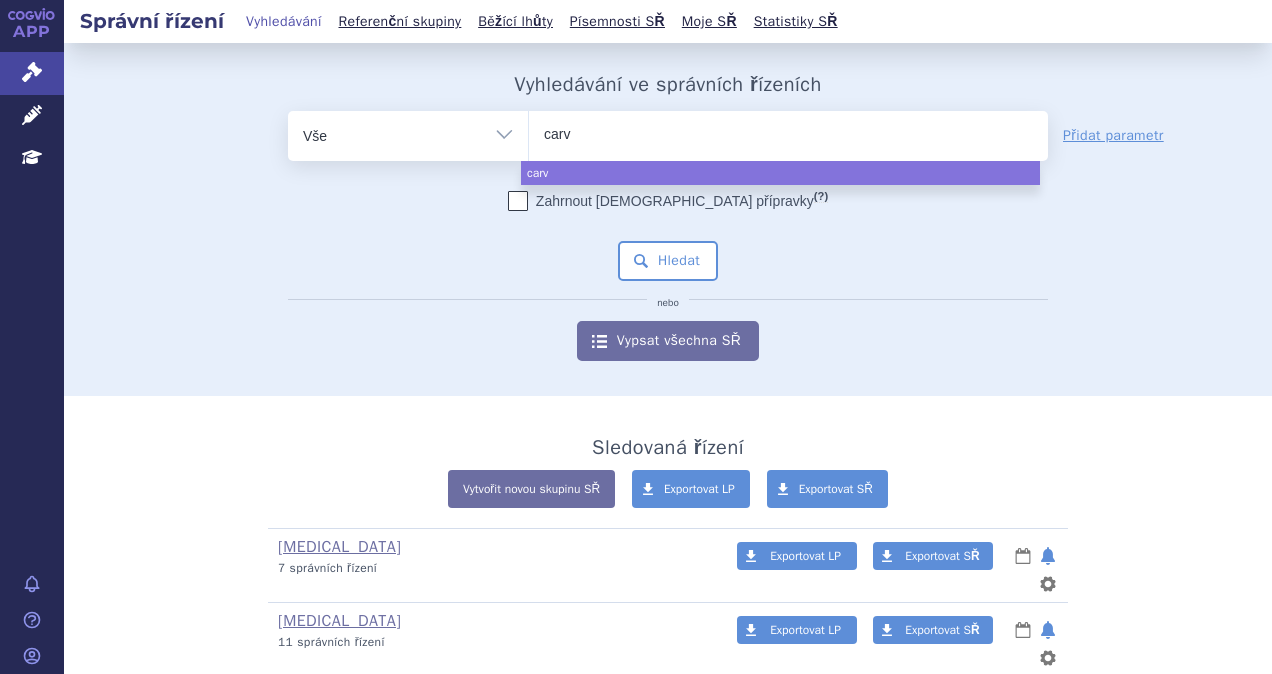 type on "carvy" 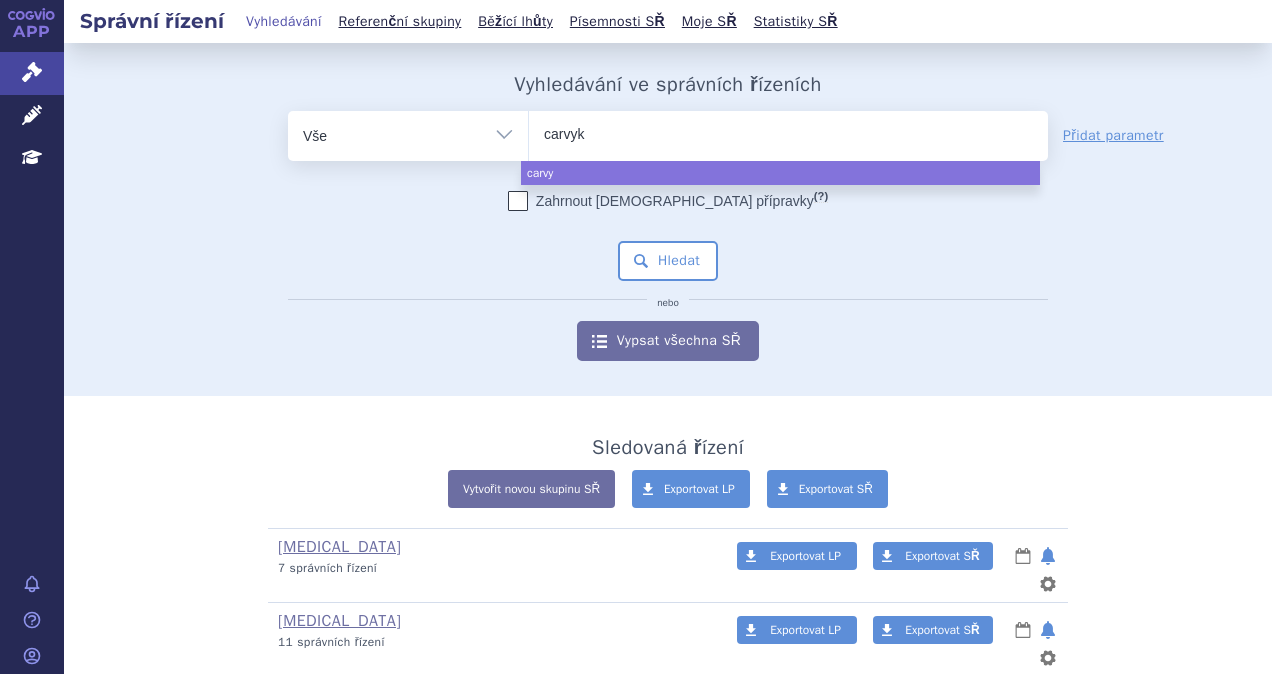 type on "carvykt" 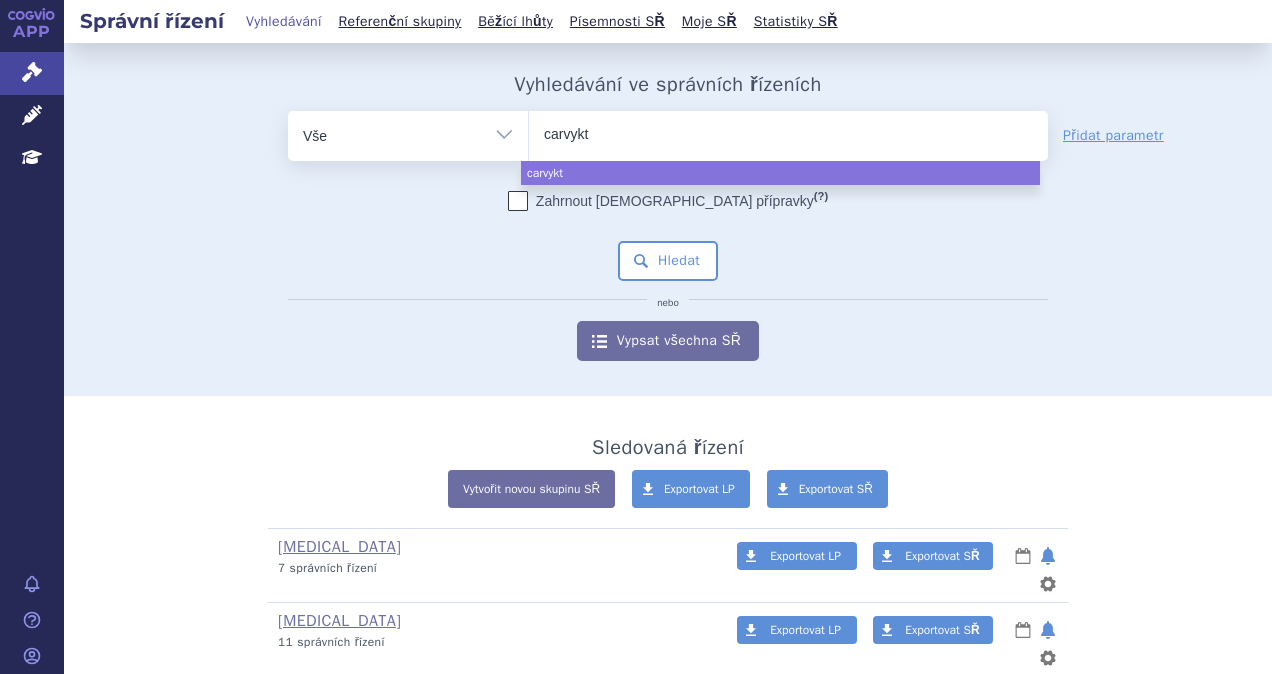 type on "carvykti" 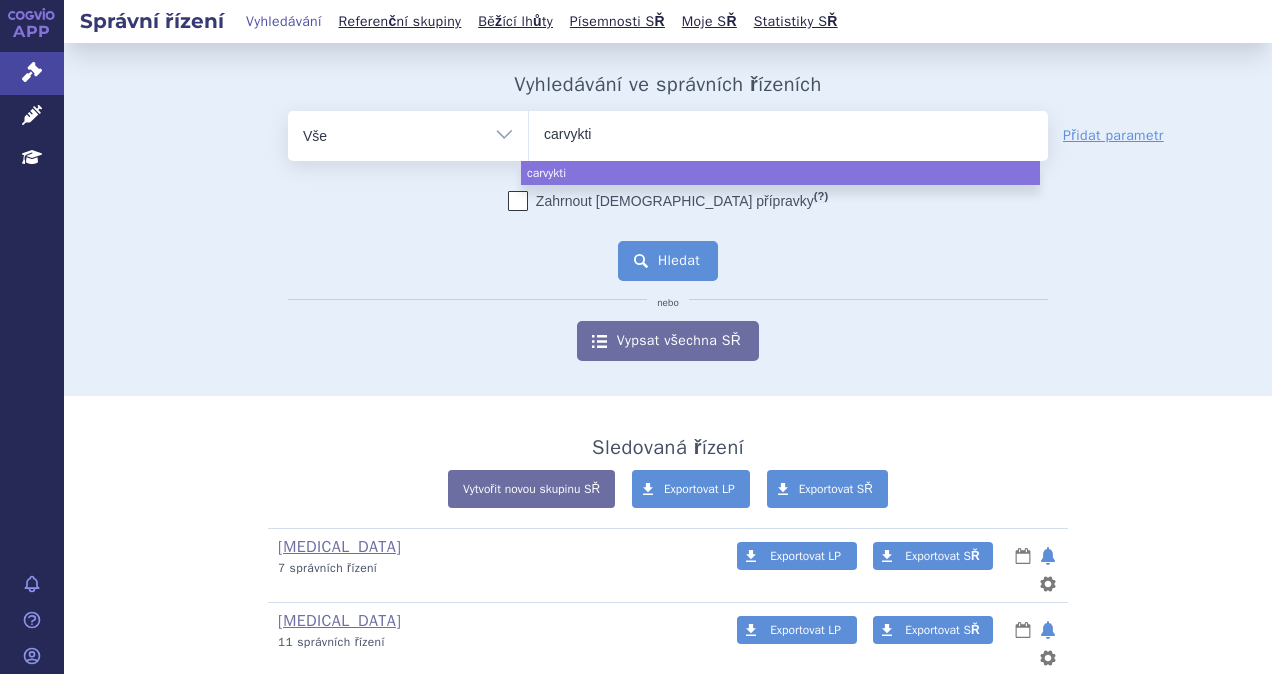 select on "carvykti" 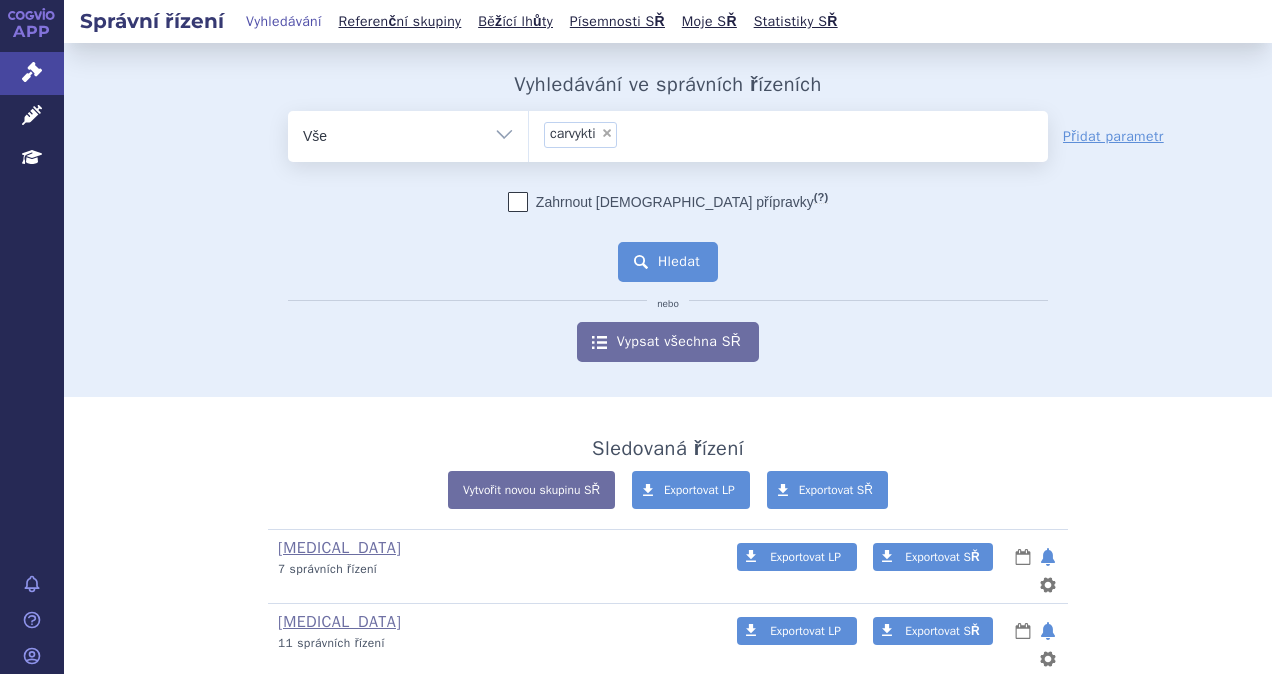 click on "Hledat" at bounding box center (668, 262) 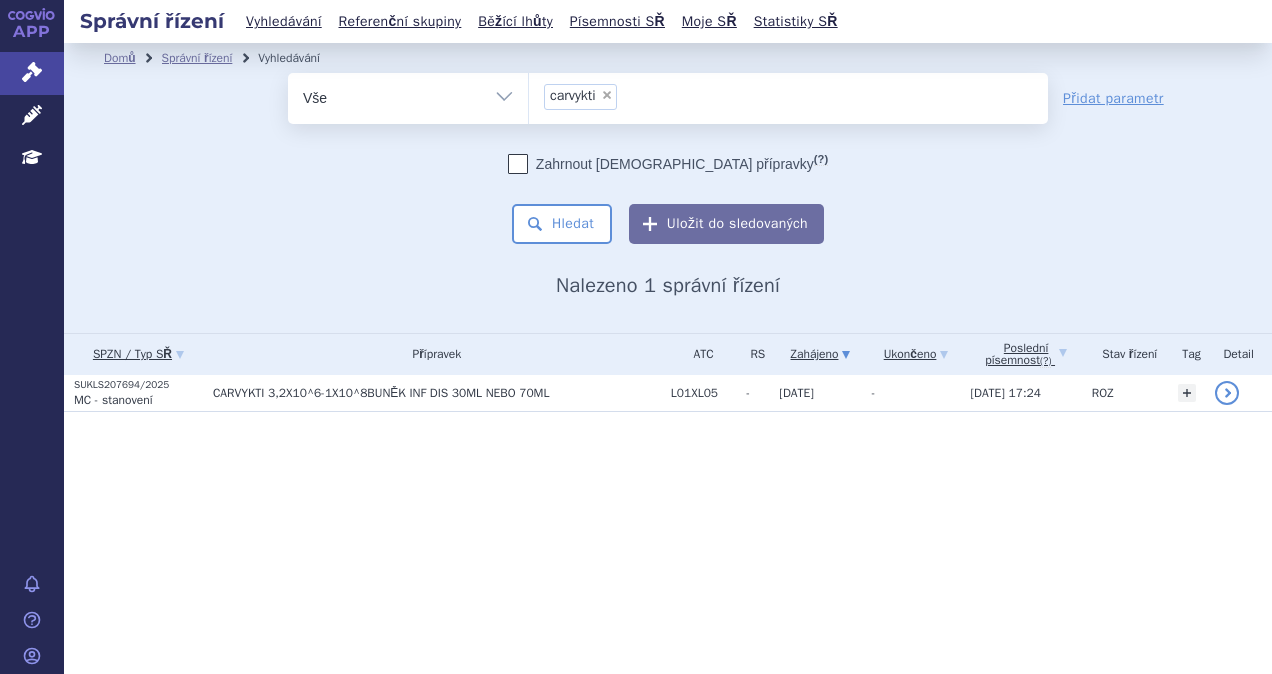 scroll, scrollTop: 0, scrollLeft: 0, axis: both 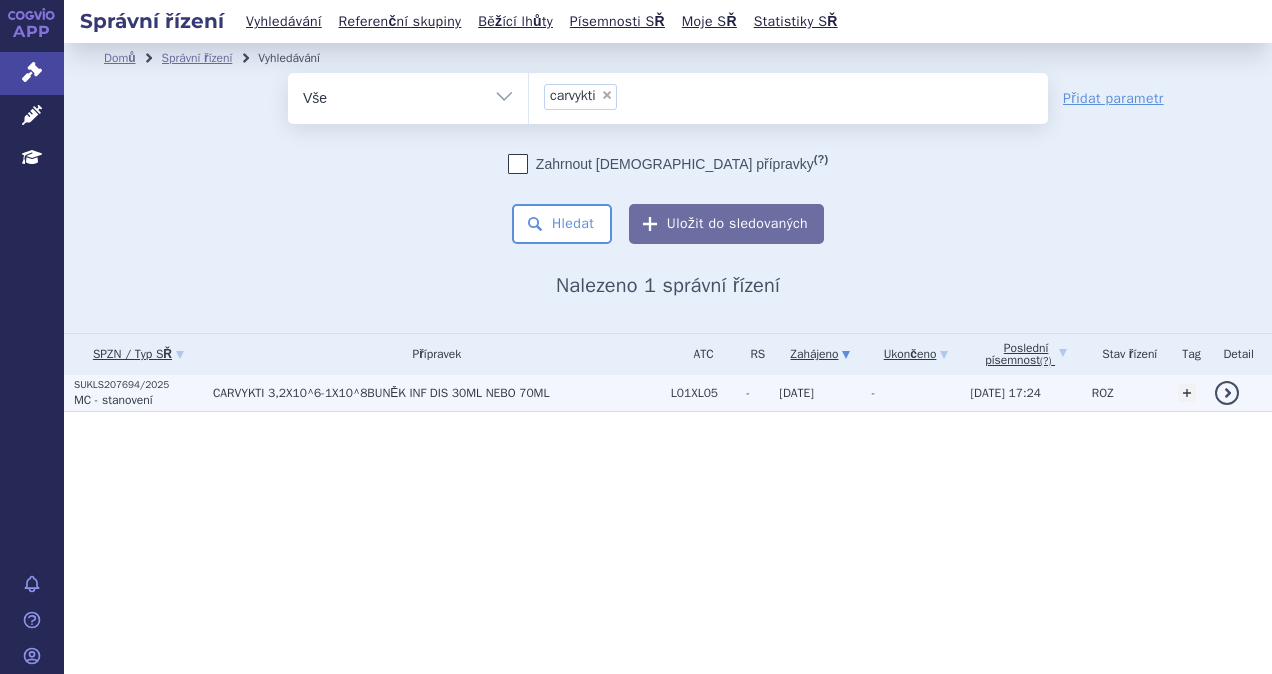 click on "CARVYKTI 3,2X10^6-1X10^8BUNĚK INF DIS 30ML NEBO 70ML" at bounding box center [437, 393] 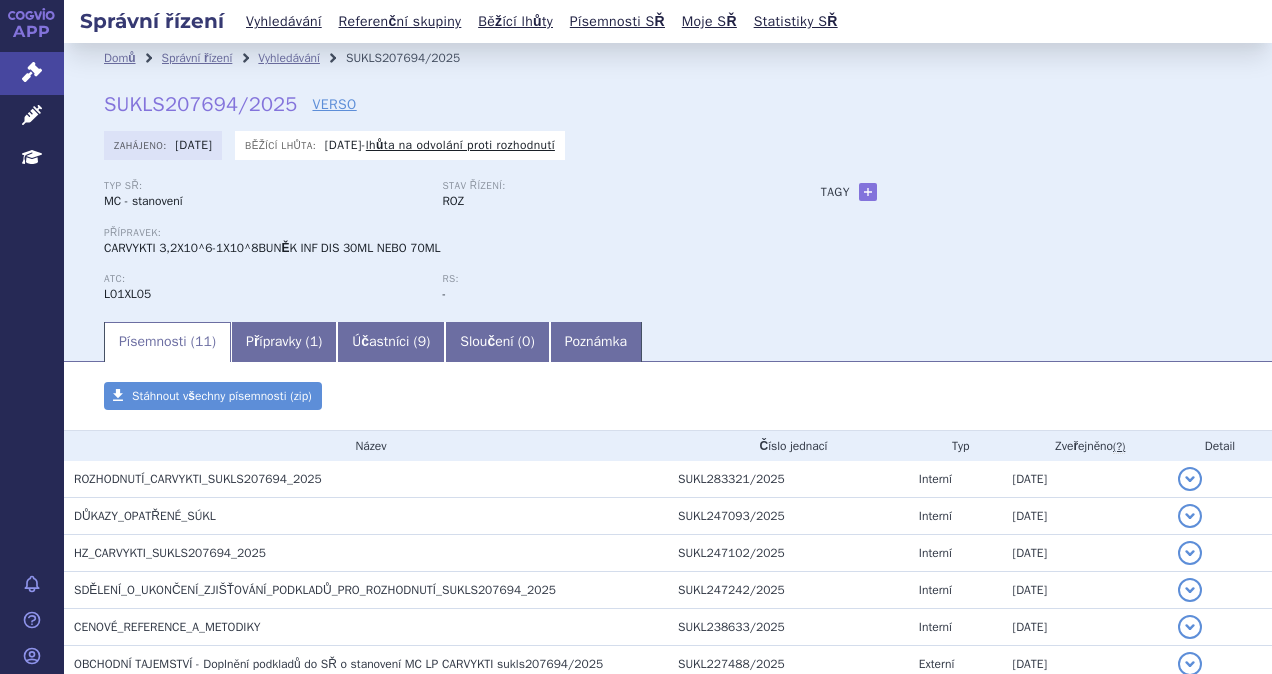 scroll, scrollTop: 0, scrollLeft: 0, axis: both 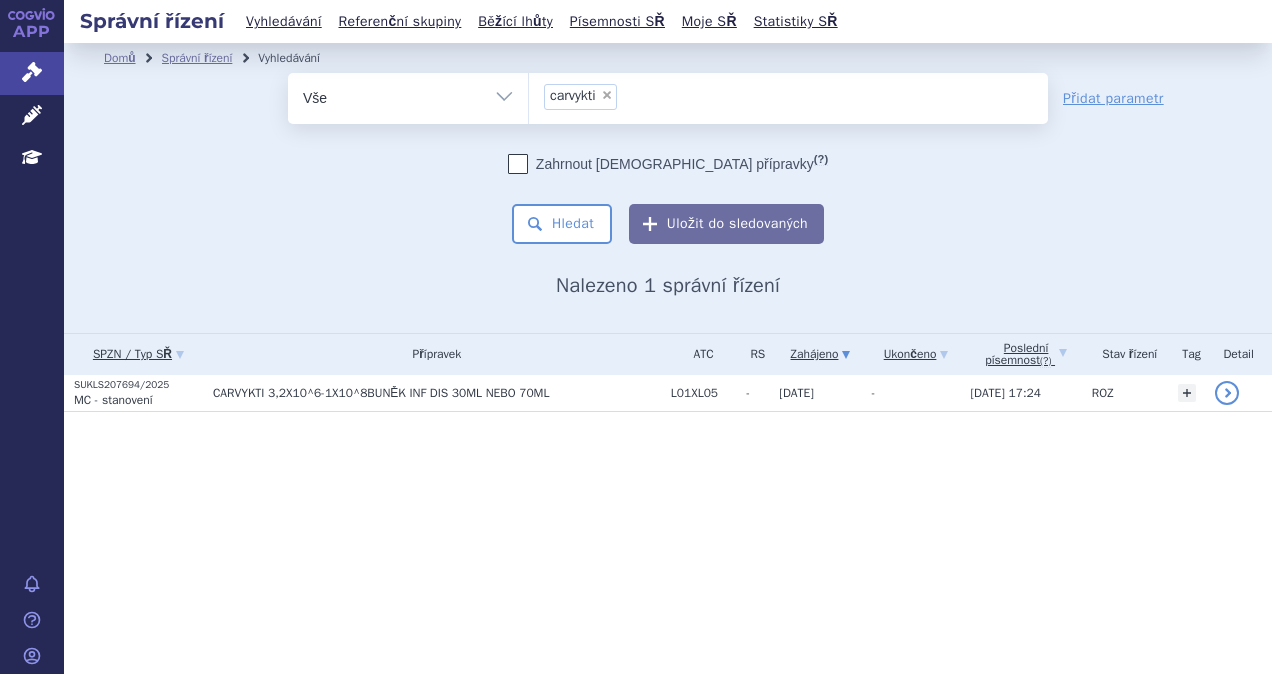 click on "×" at bounding box center [607, 95] 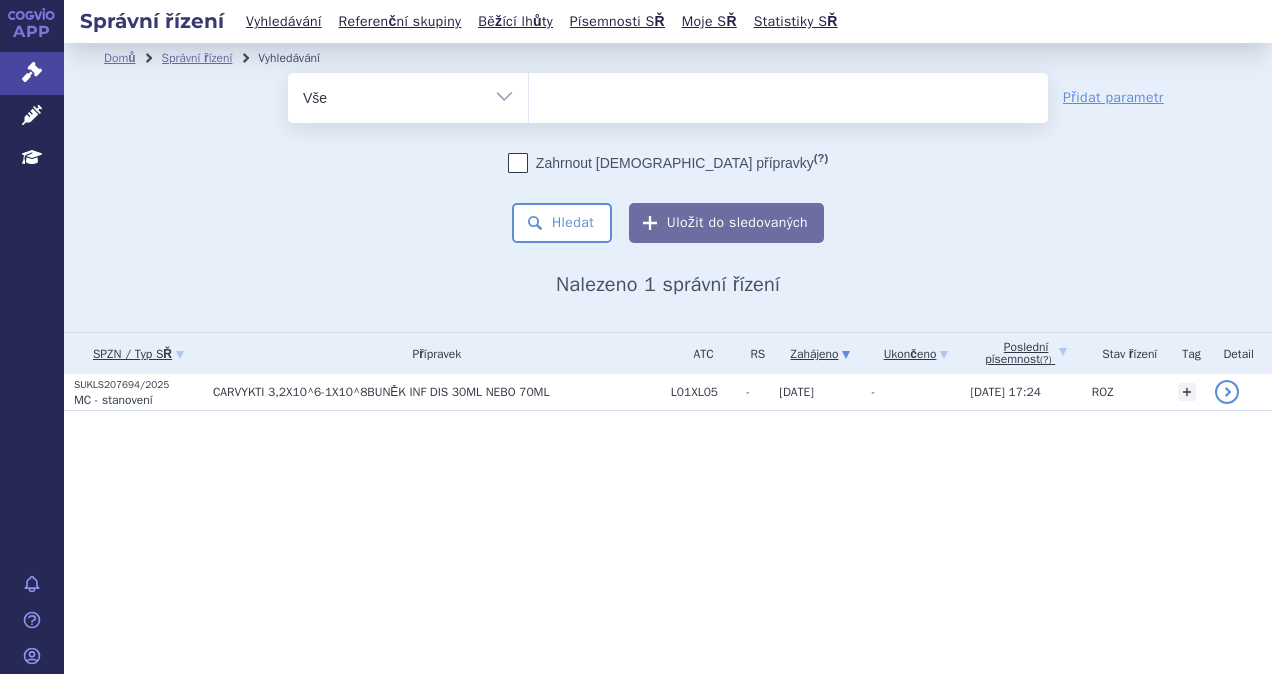 click at bounding box center (788, 94) 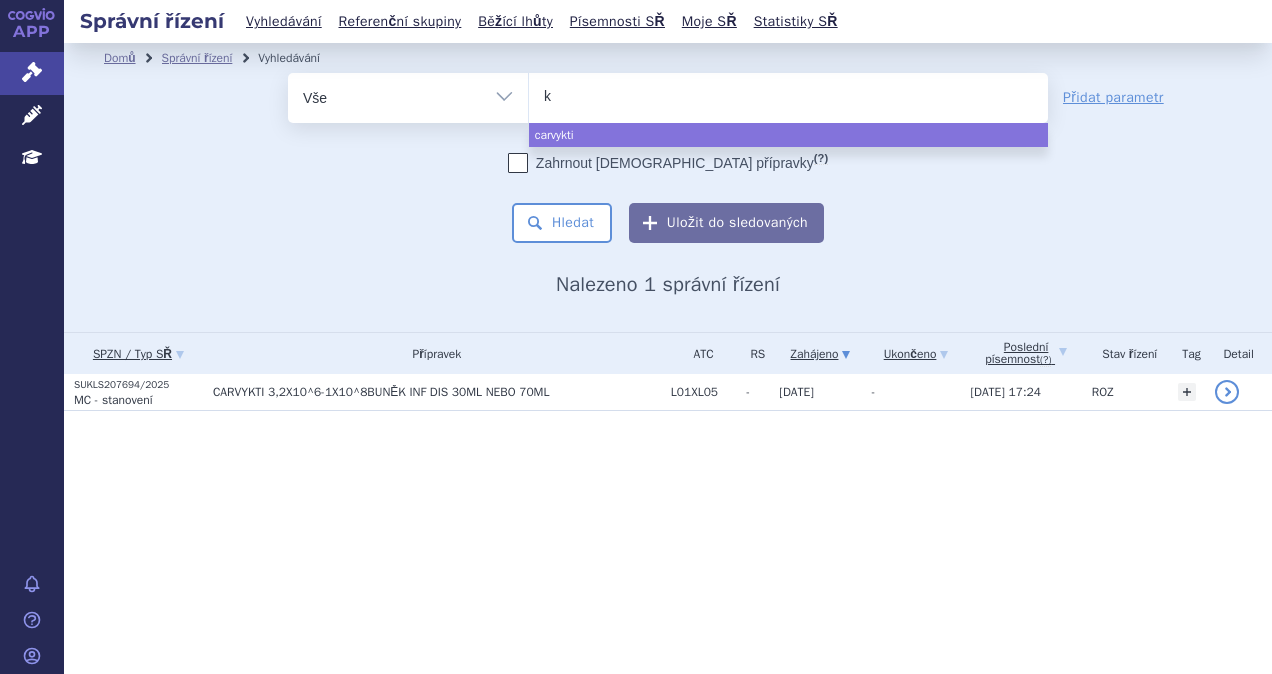 type on "ki" 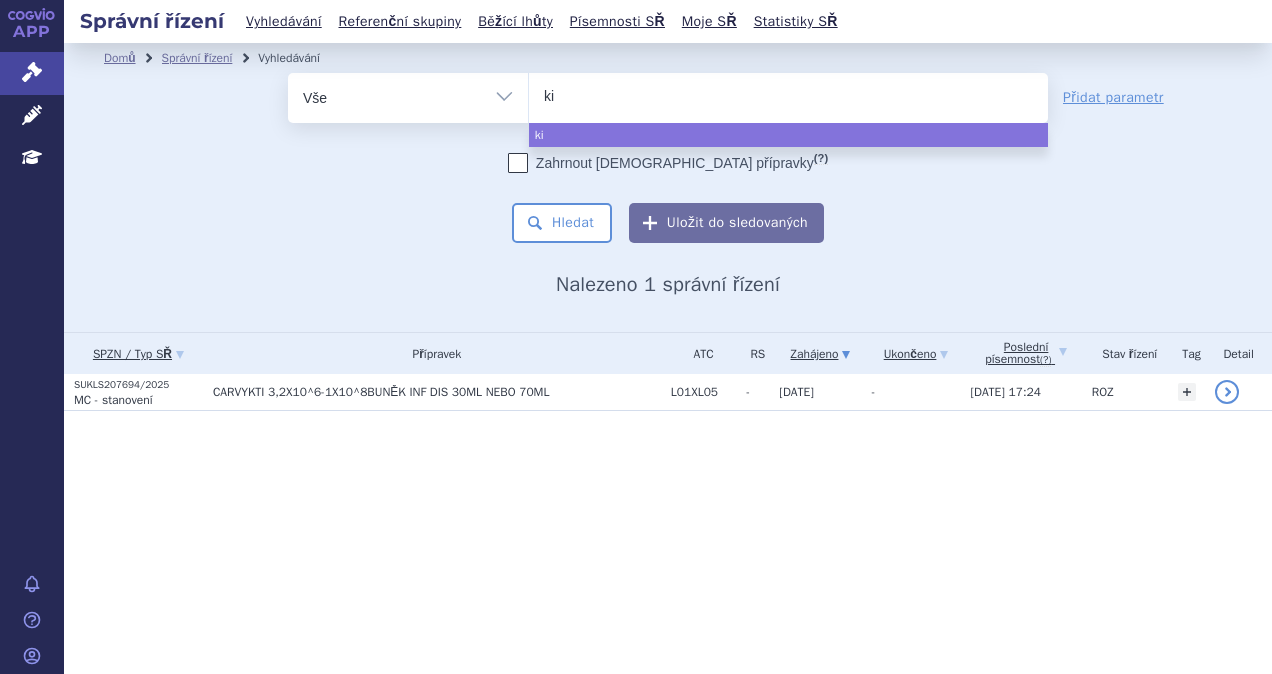 type on "kie" 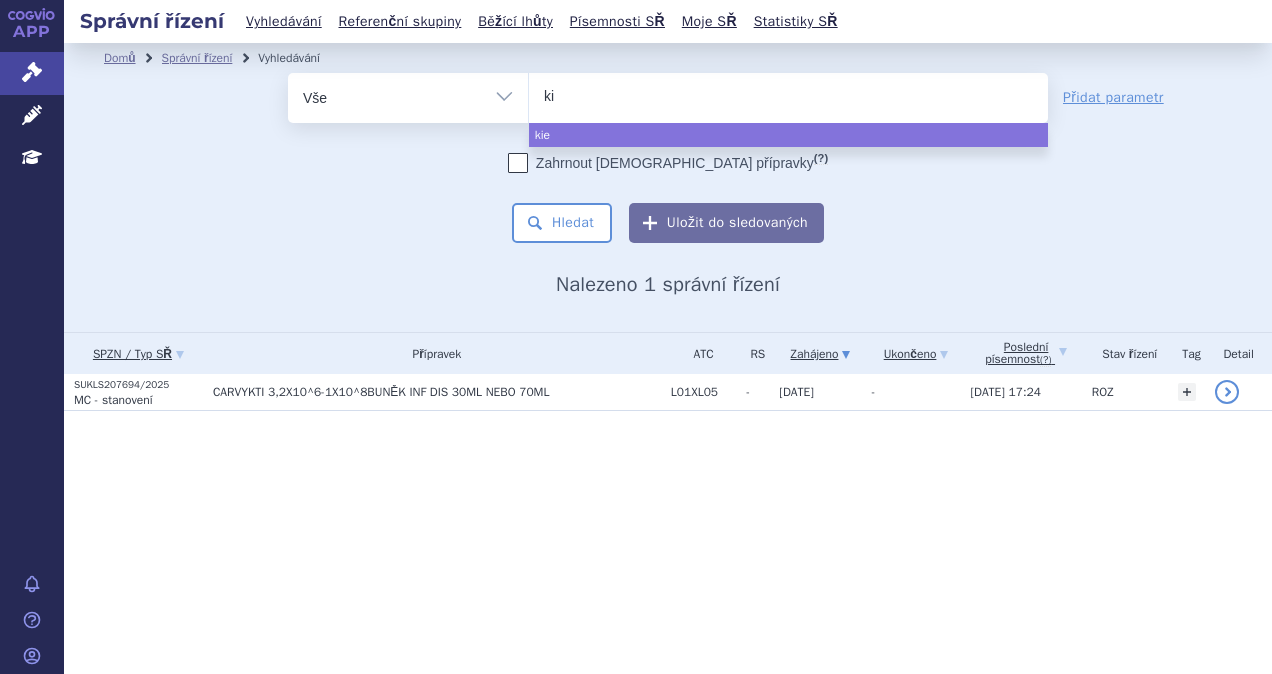 type on "k" 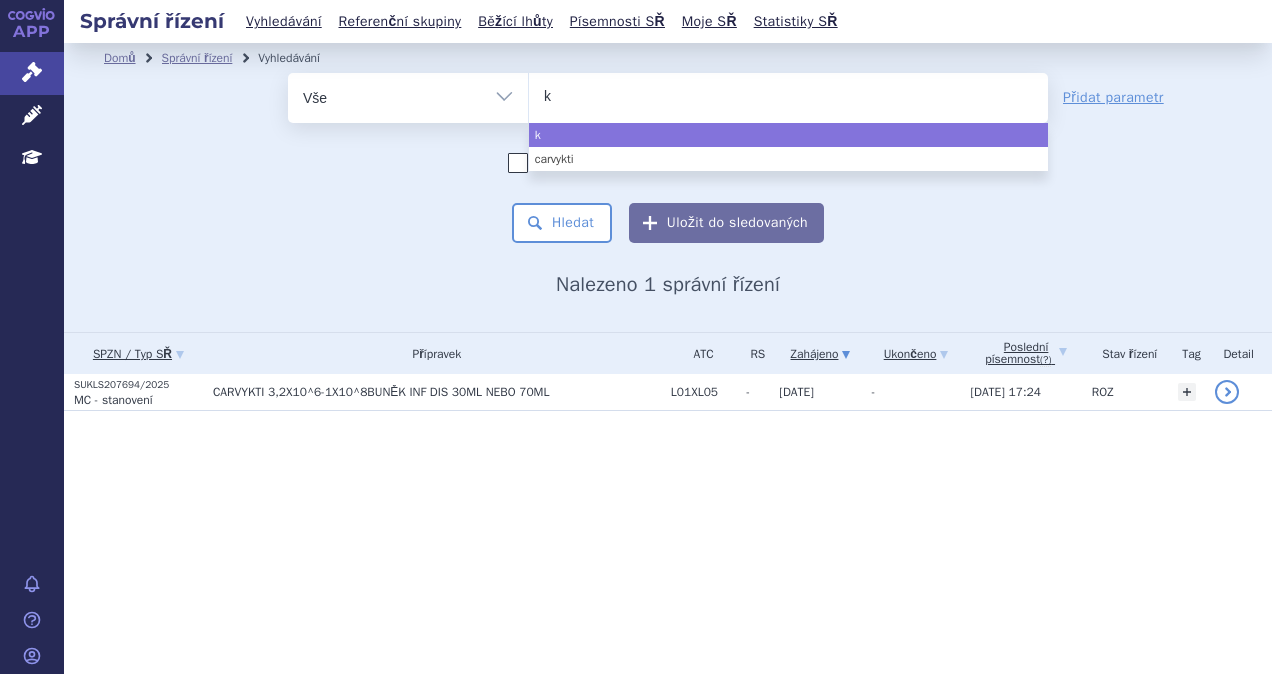 type 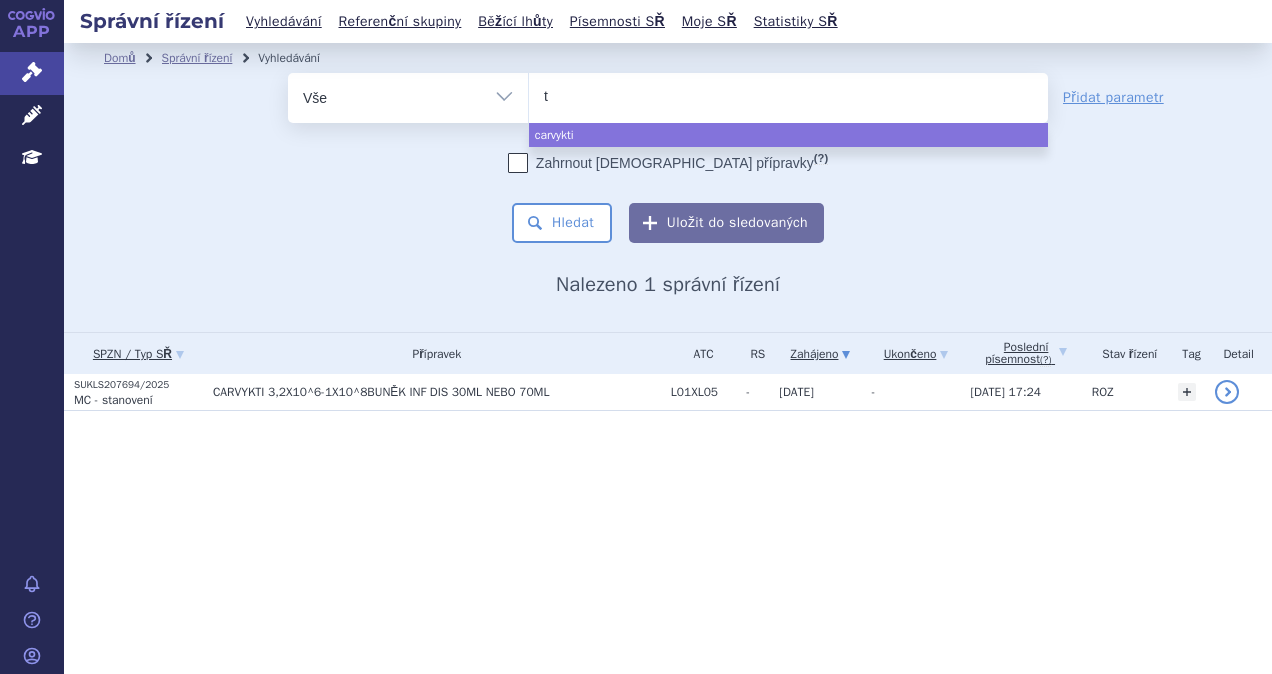 type on "ta" 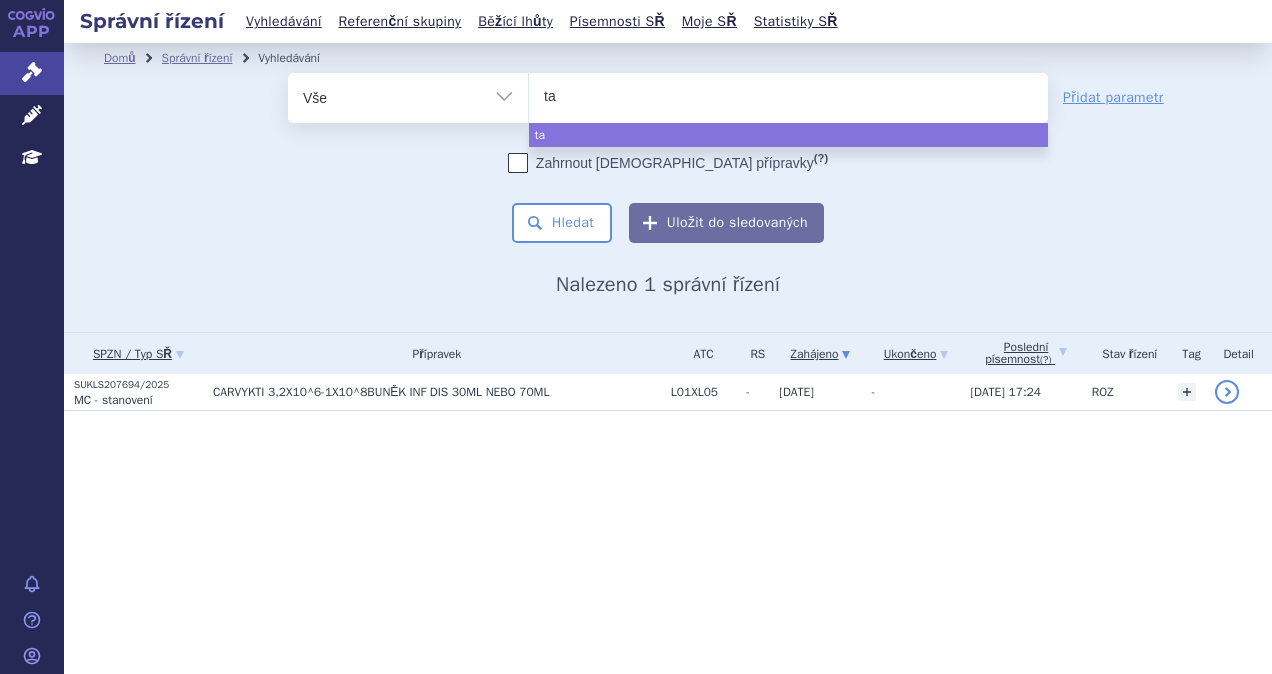 type on "tal" 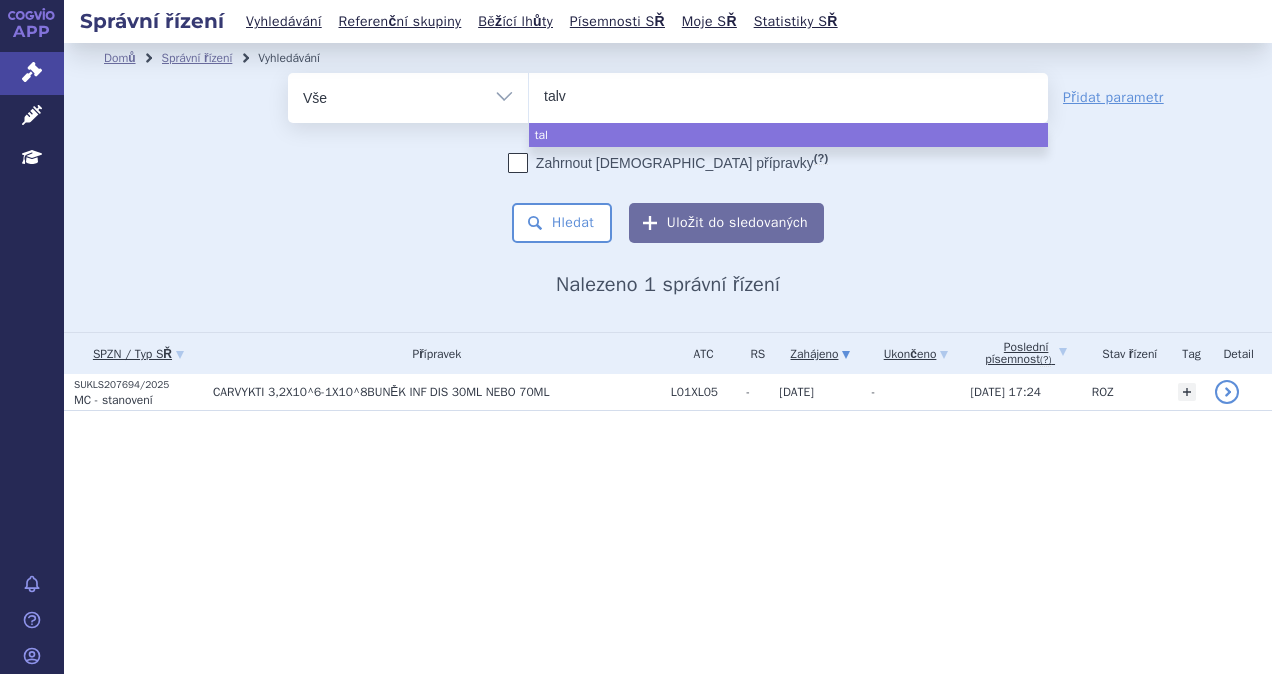 type on "talve" 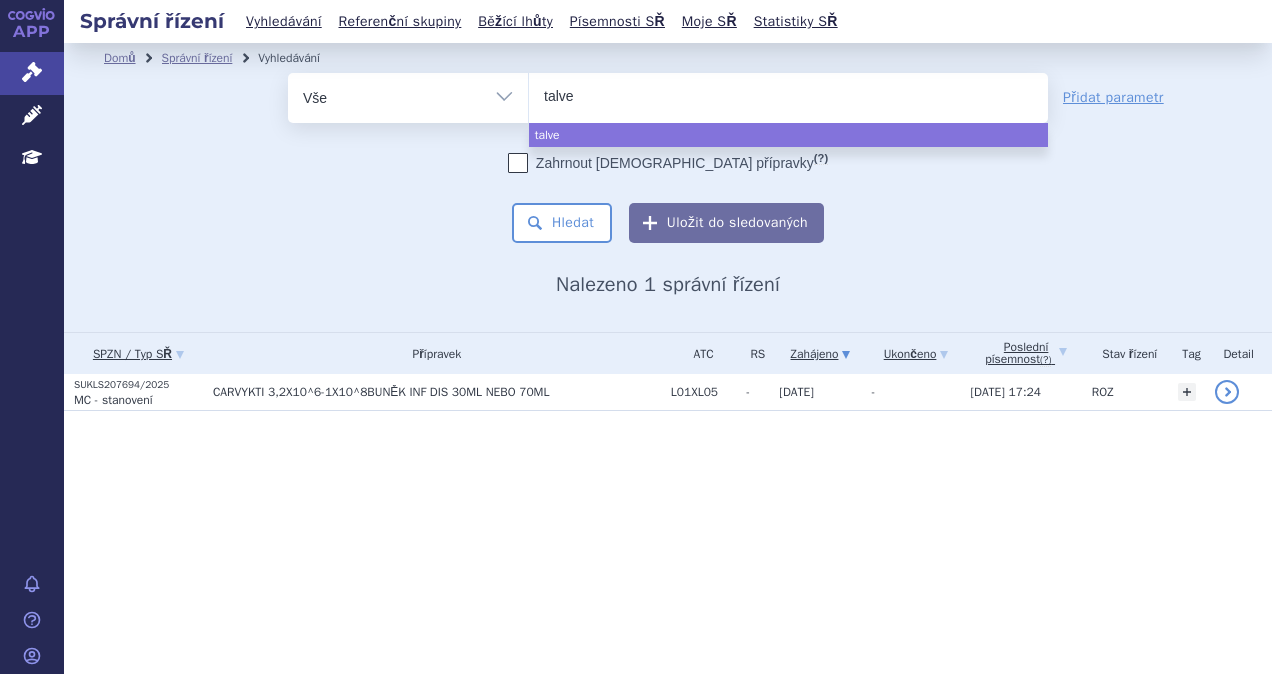 type on "talvey" 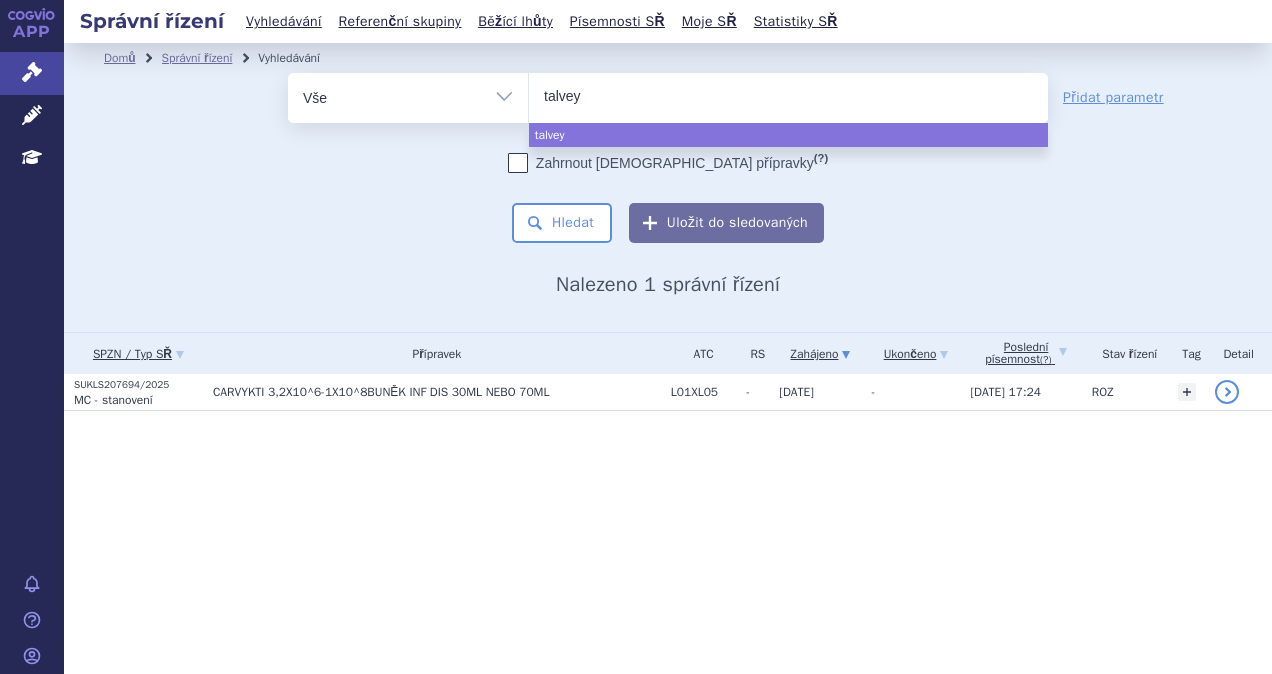 select on "talvey" 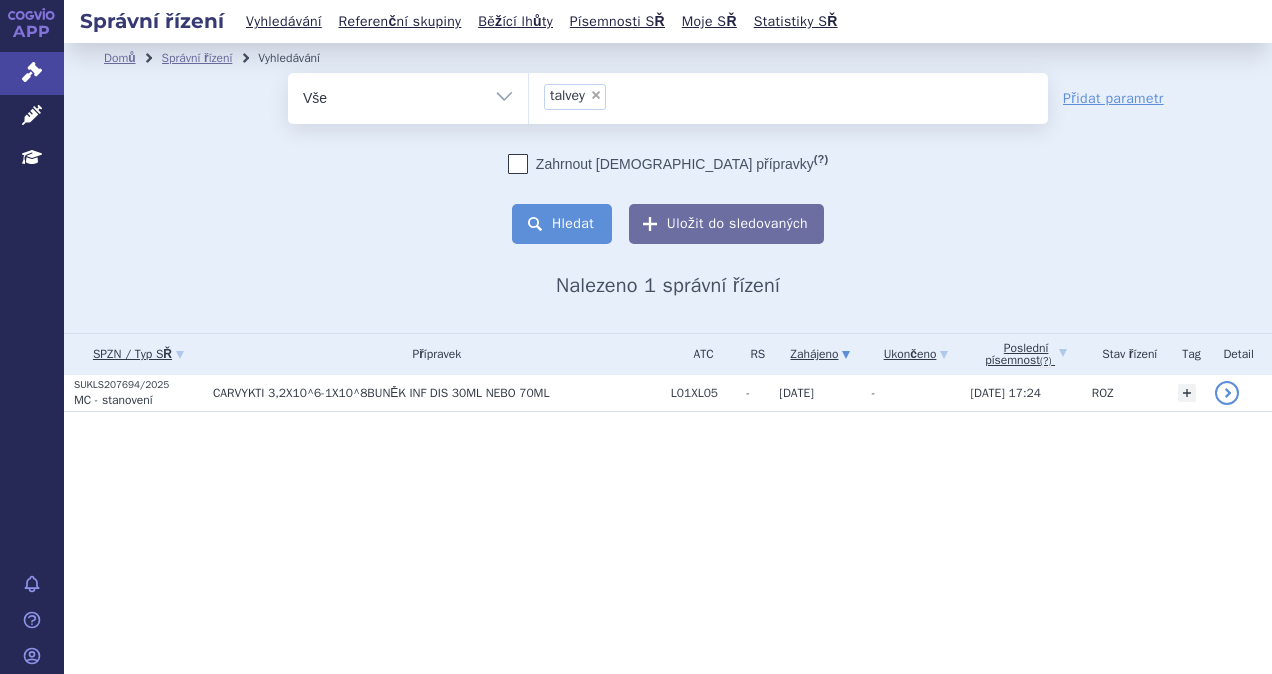 click on "Hledat" at bounding box center [562, 224] 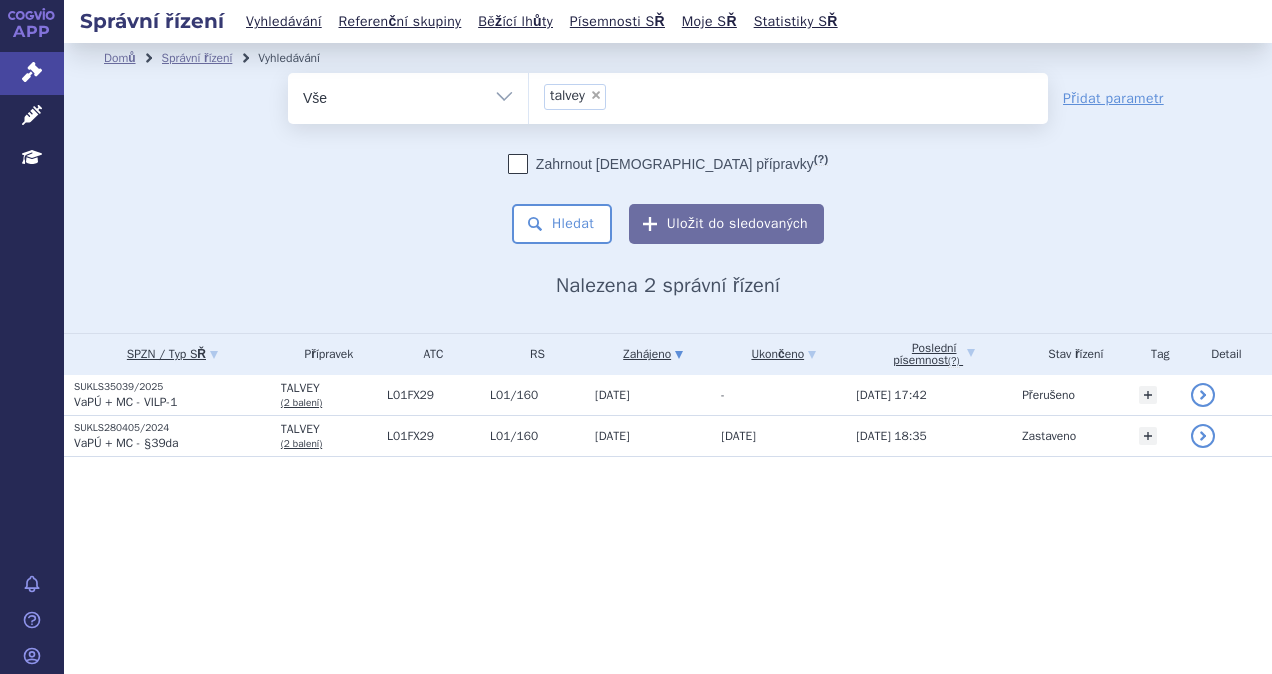 scroll, scrollTop: 0, scrollLeft: 0, axis: both 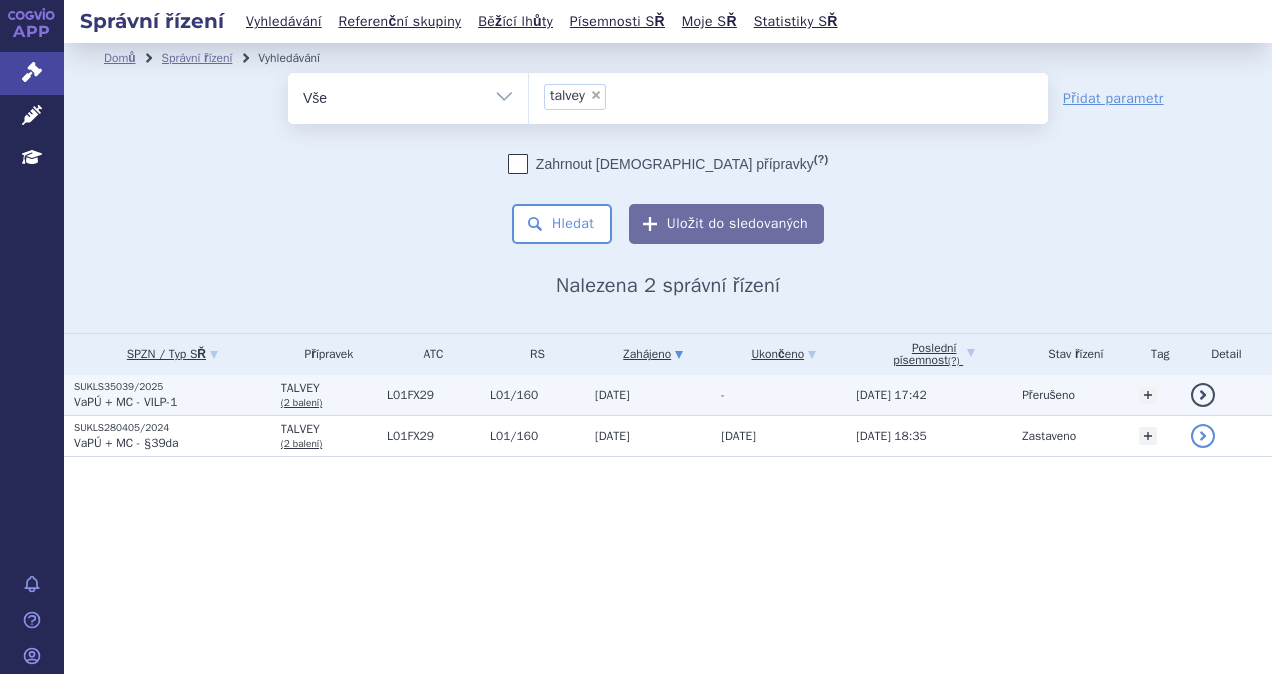 click on "SUKLS35039/2025" at bounding box center [172, 387] 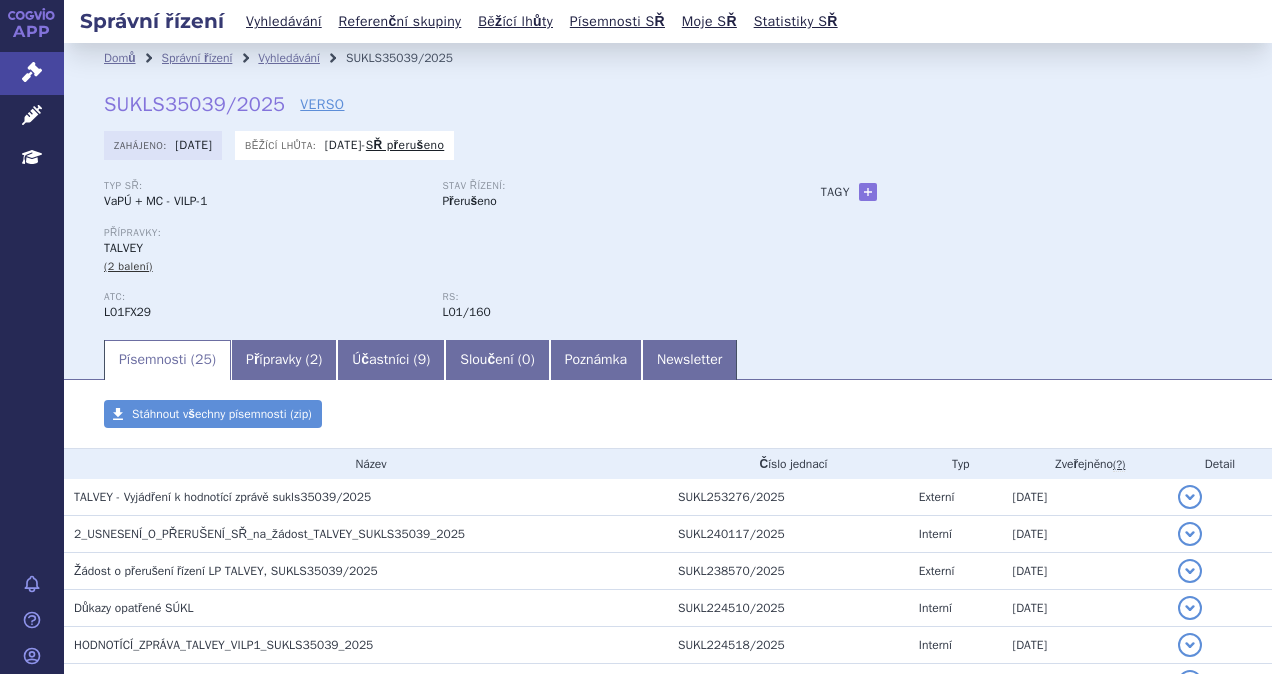 scroll, scrollTop: 0, scrollLeft: 0, axis: both 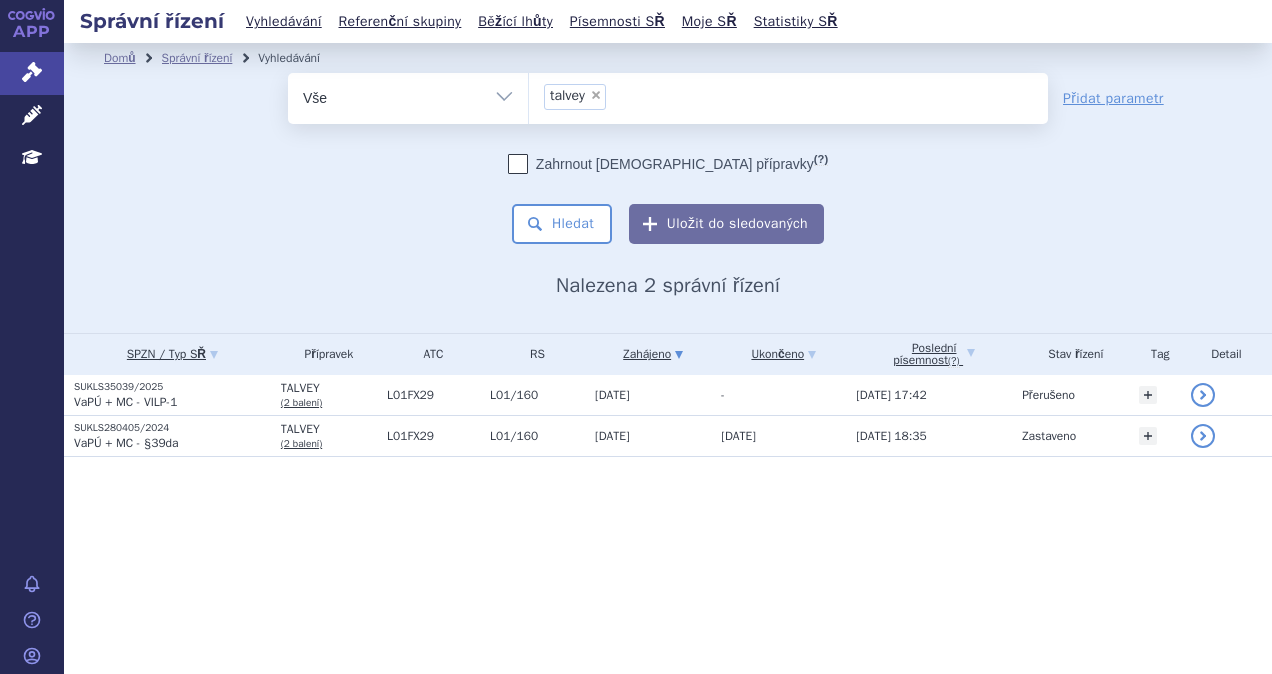 click on "× talvey" at bounding box center [575, 97] 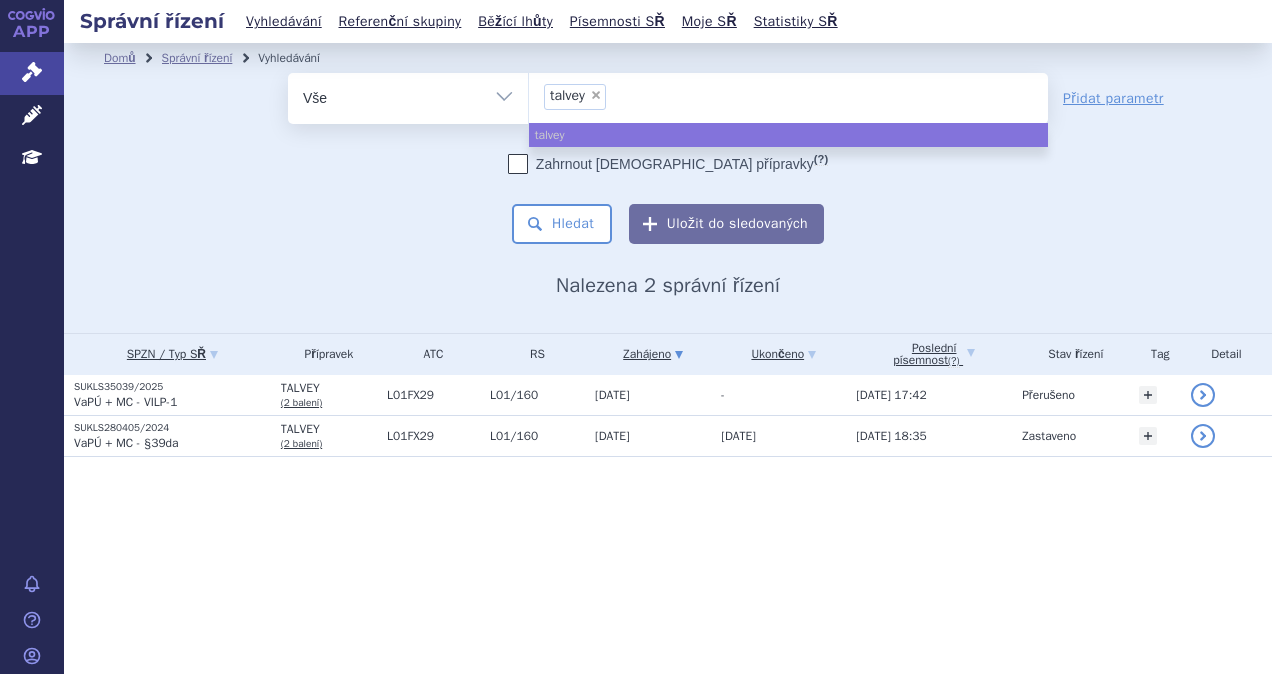 click on "×" at bounding box center (596, 95) 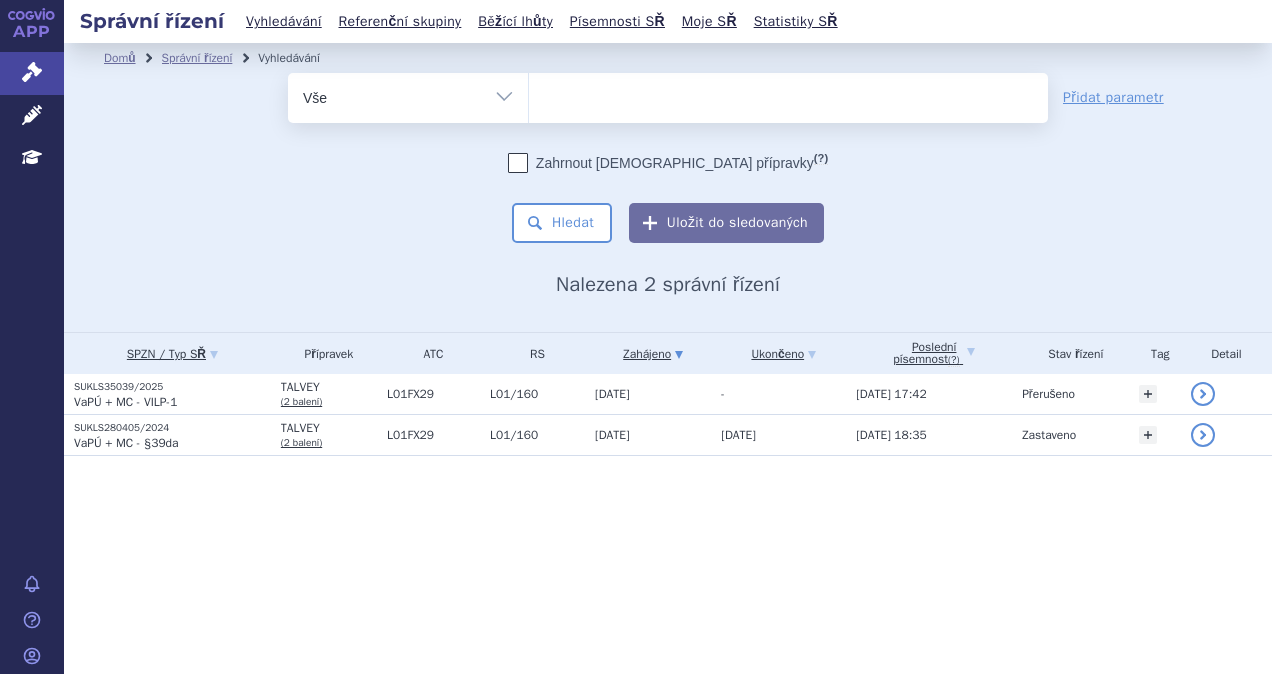 click at bounding box center [788, 94] 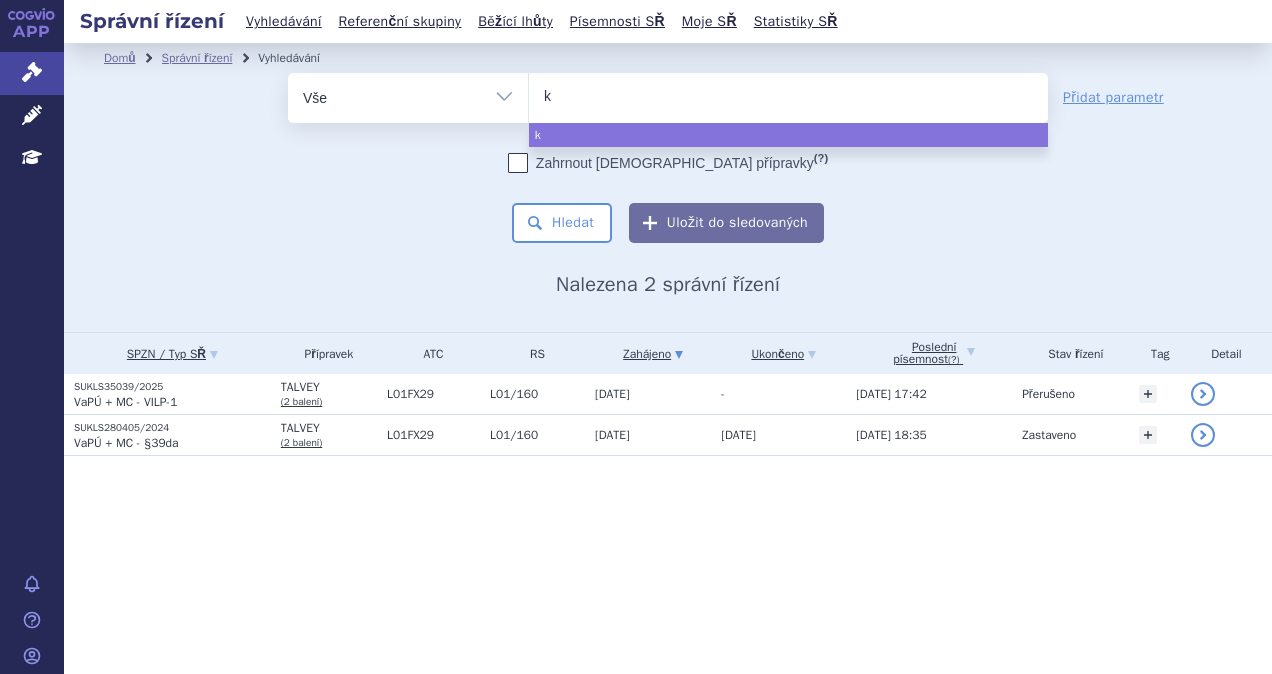 type on "ke" 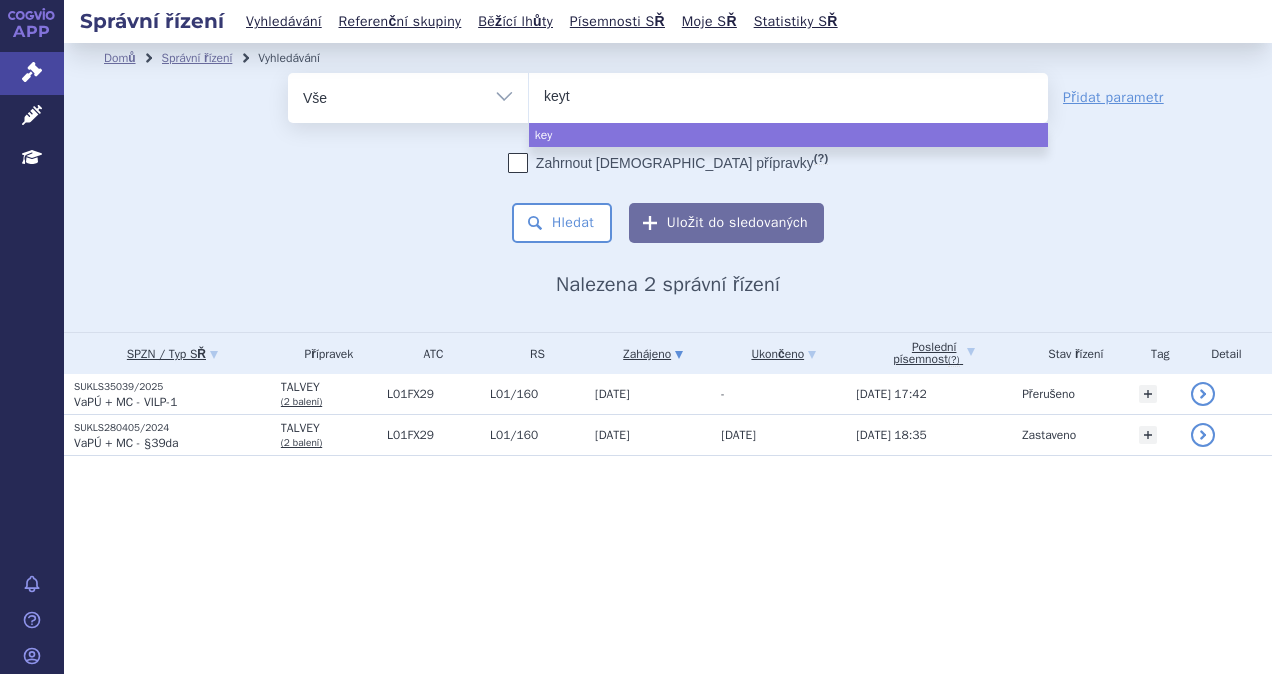 type on "keytr" 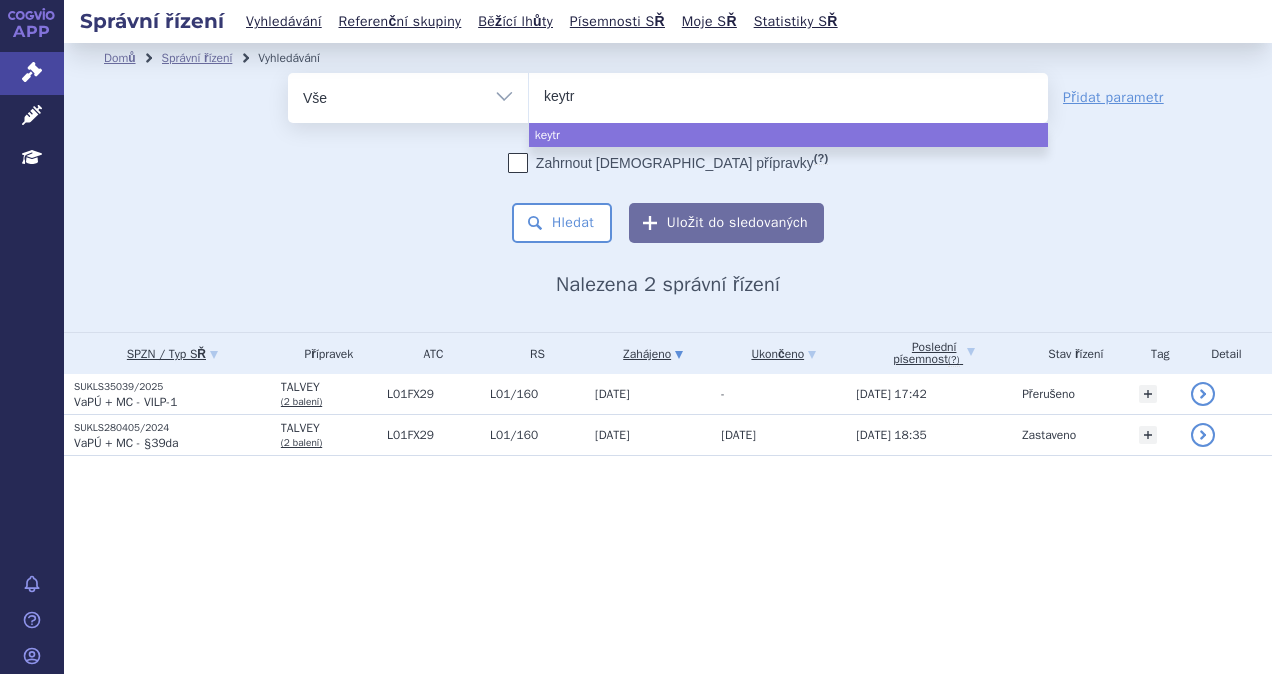 type on "keytru" 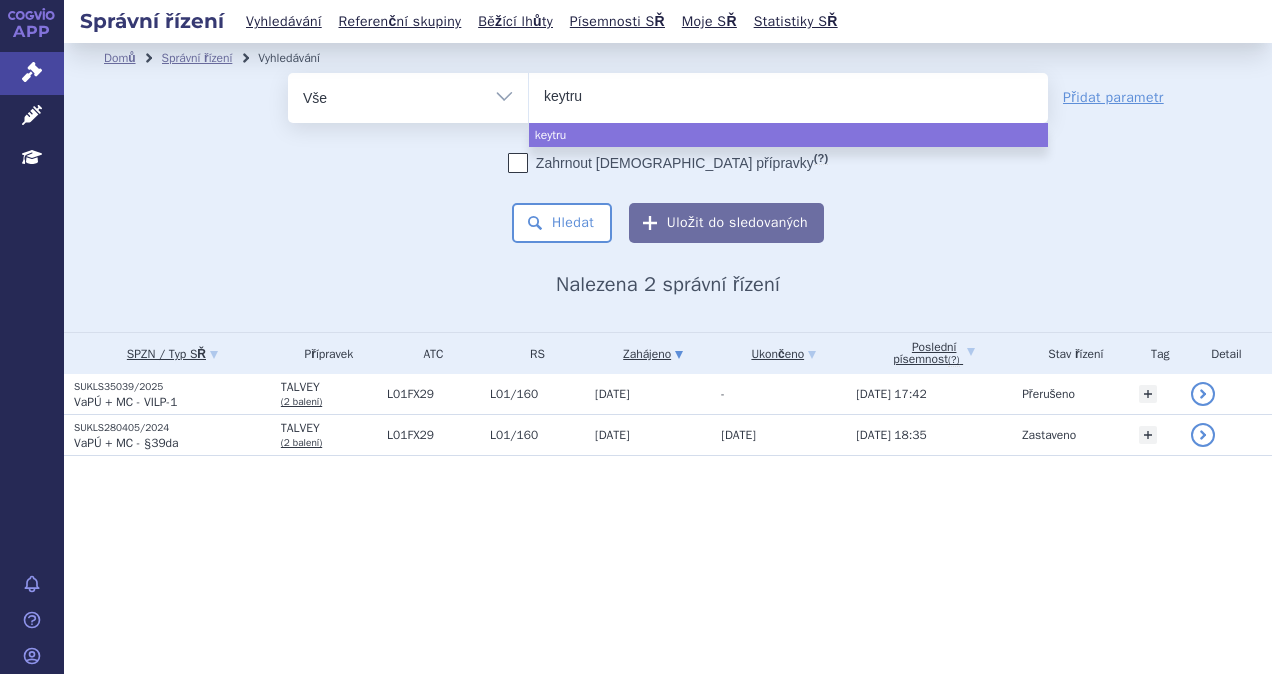 type on "keytrud" 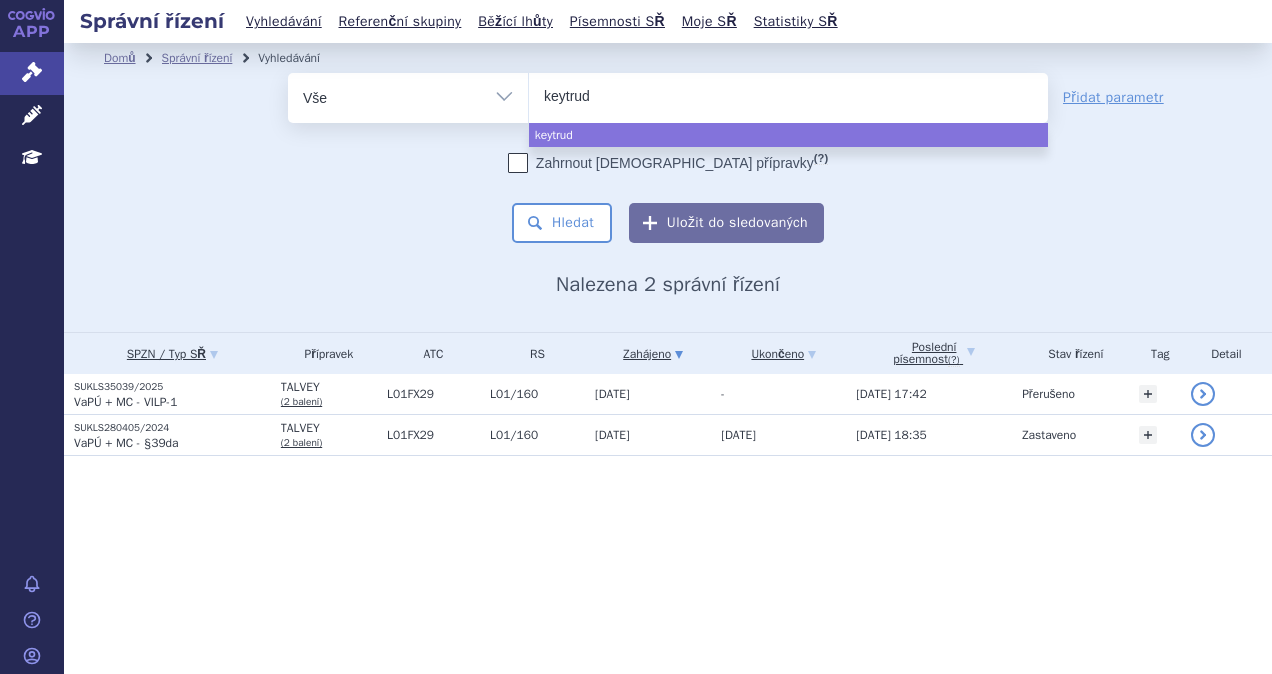 type on "keytruda" 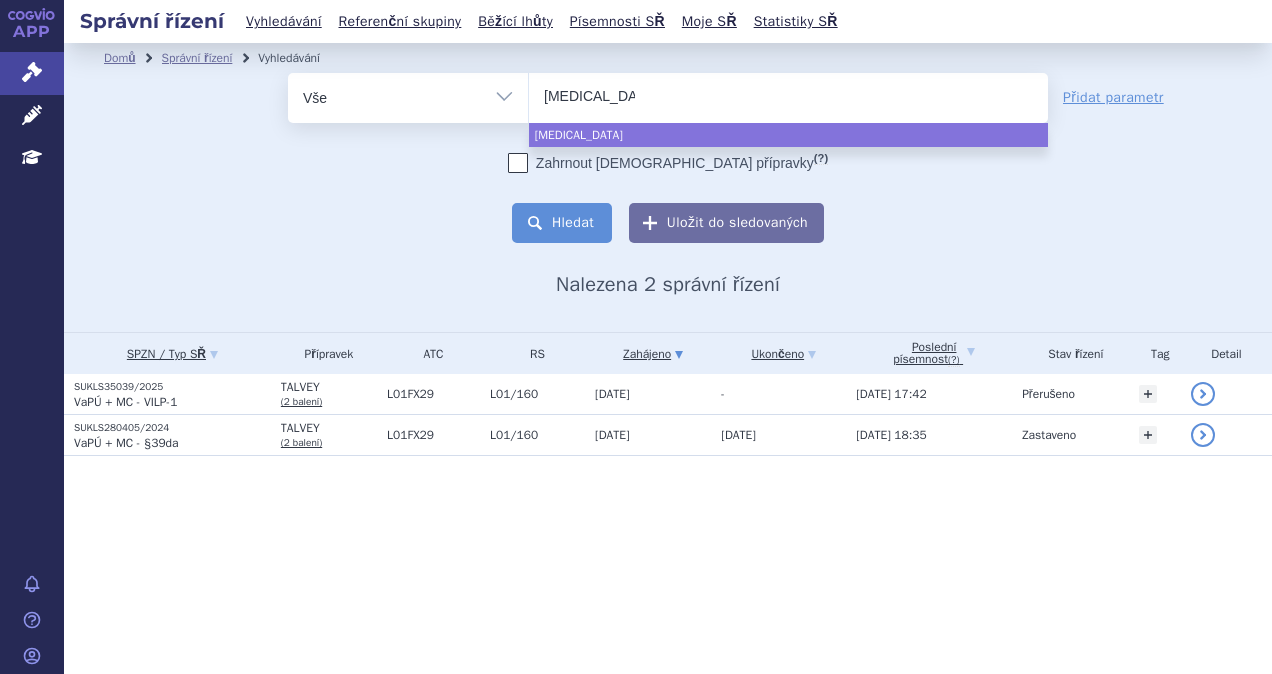 select on "keytruda" 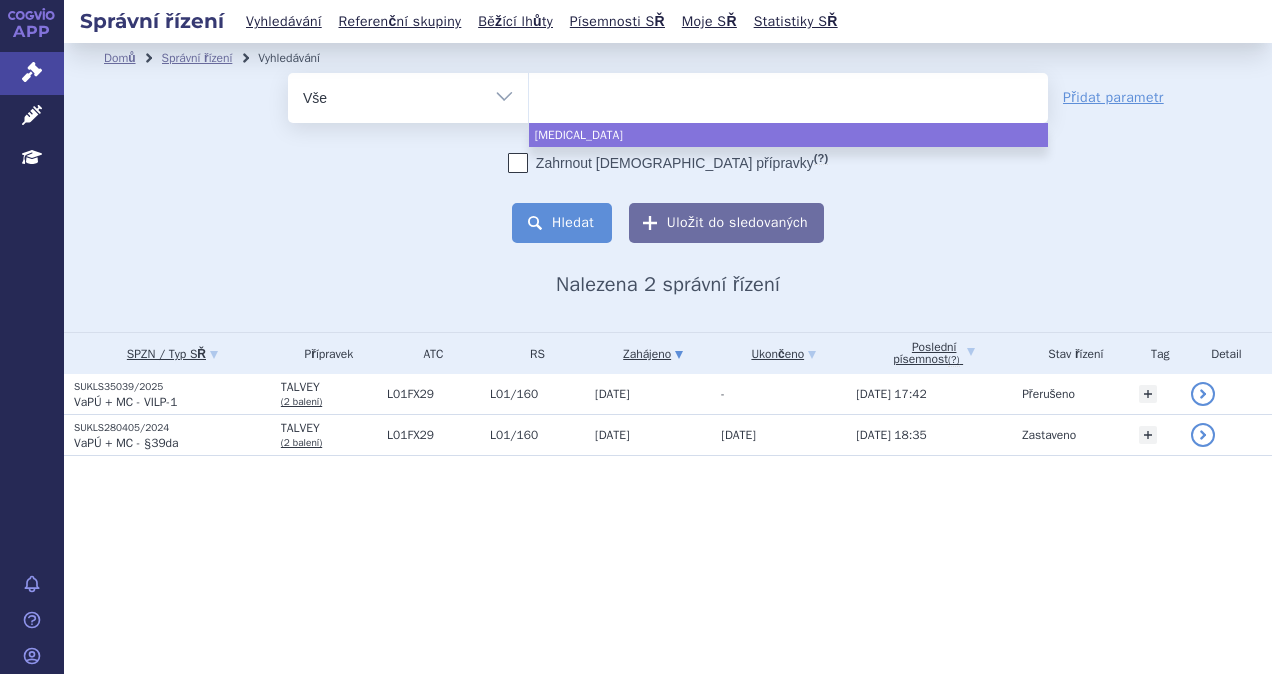 click on "Hledat" at bounding box center (562, 223) 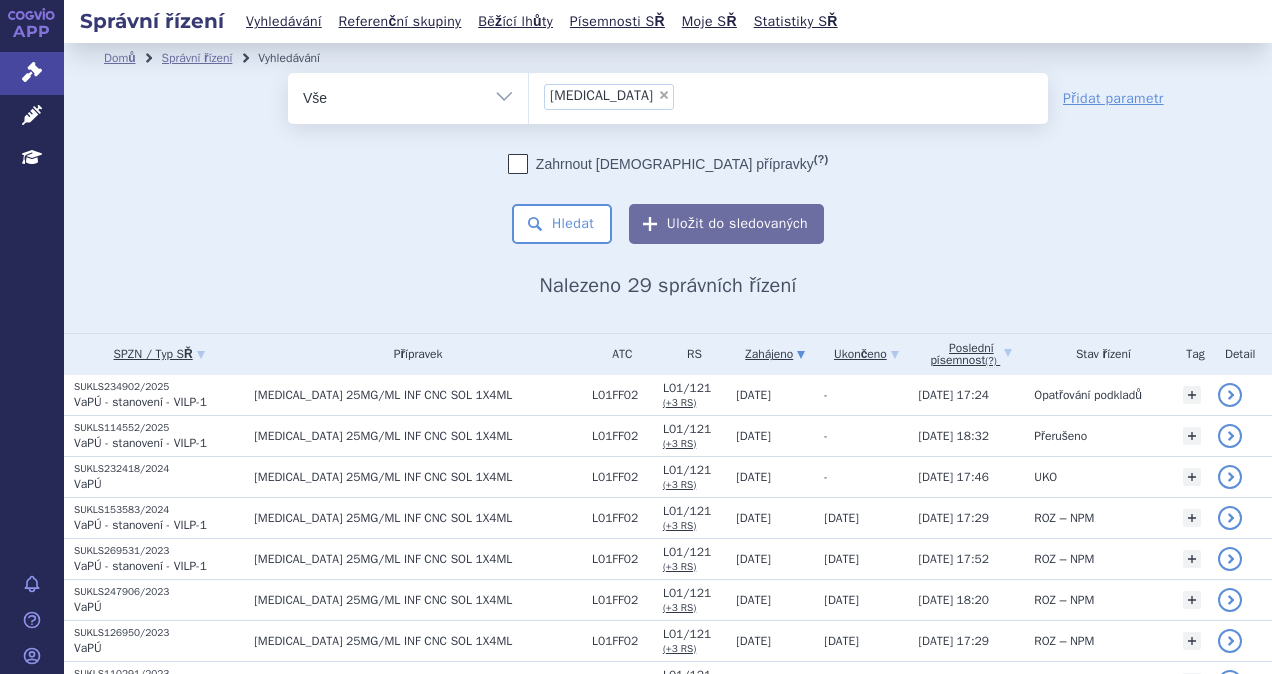 scroll, scrollTop: 0, scrollLeft: 0, axis: both 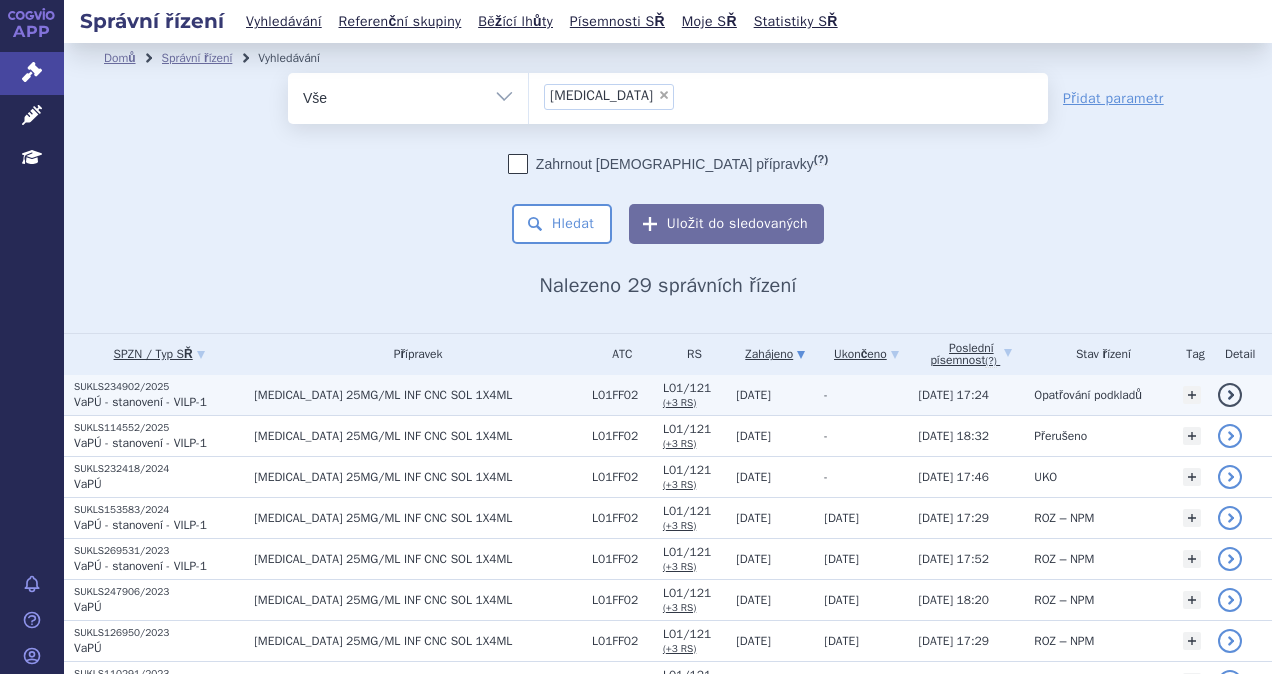 click on "[MEDICAL_DATA] 25MG/ML INF CNC SOL 1X4ML" at bounding box center (413, 395) 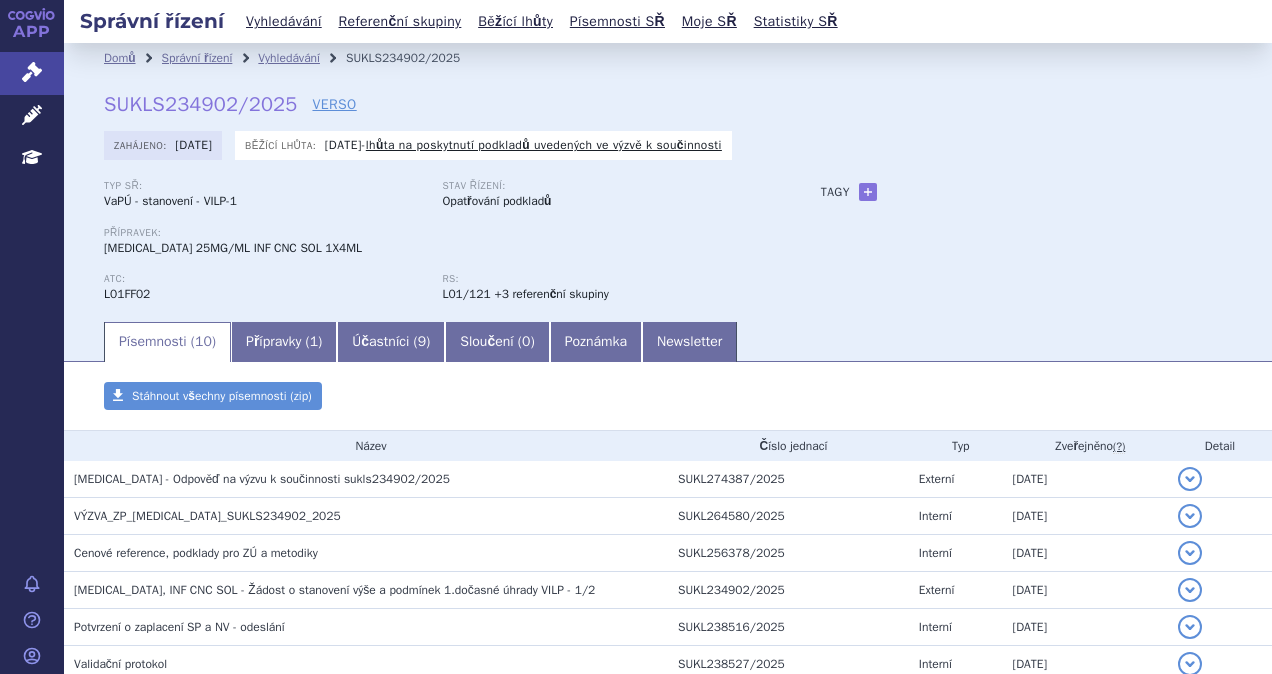 scroll, scrollTop: 0, scrollLeft: 0, axis: both 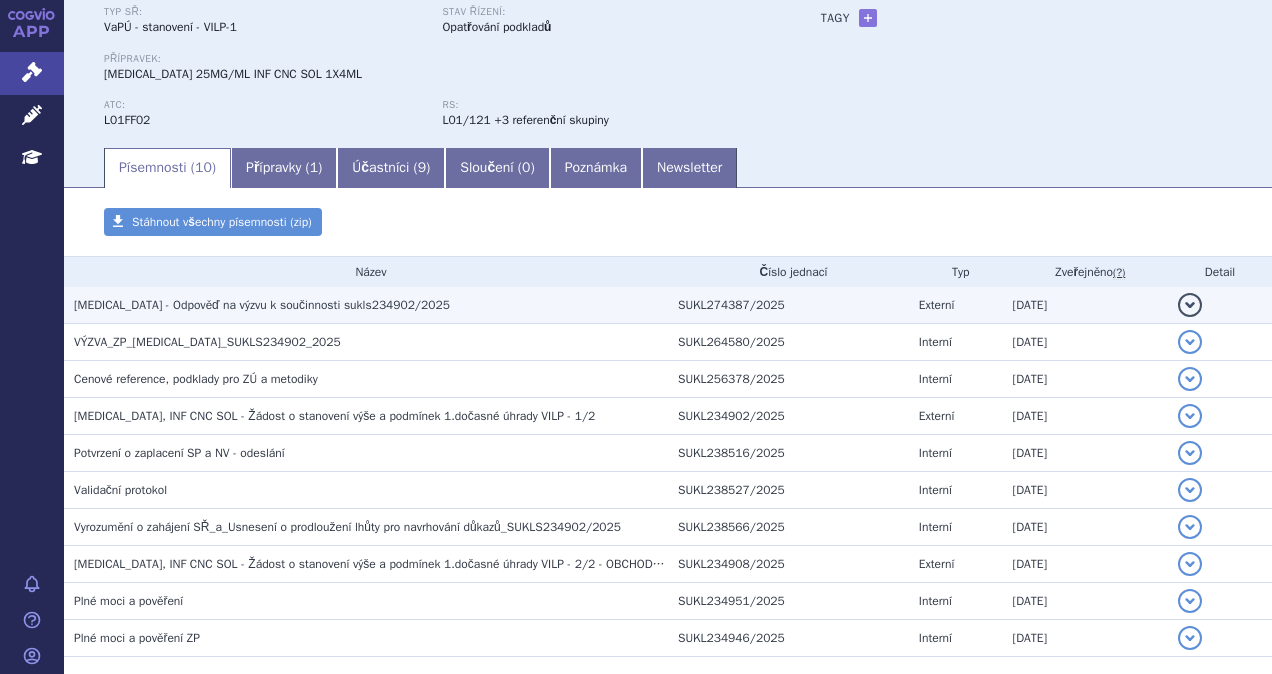 click on "KEYTRUDA - Odpověď na výzvu k součinnosti sukls234902/2025" at bounding box center (366, 305) 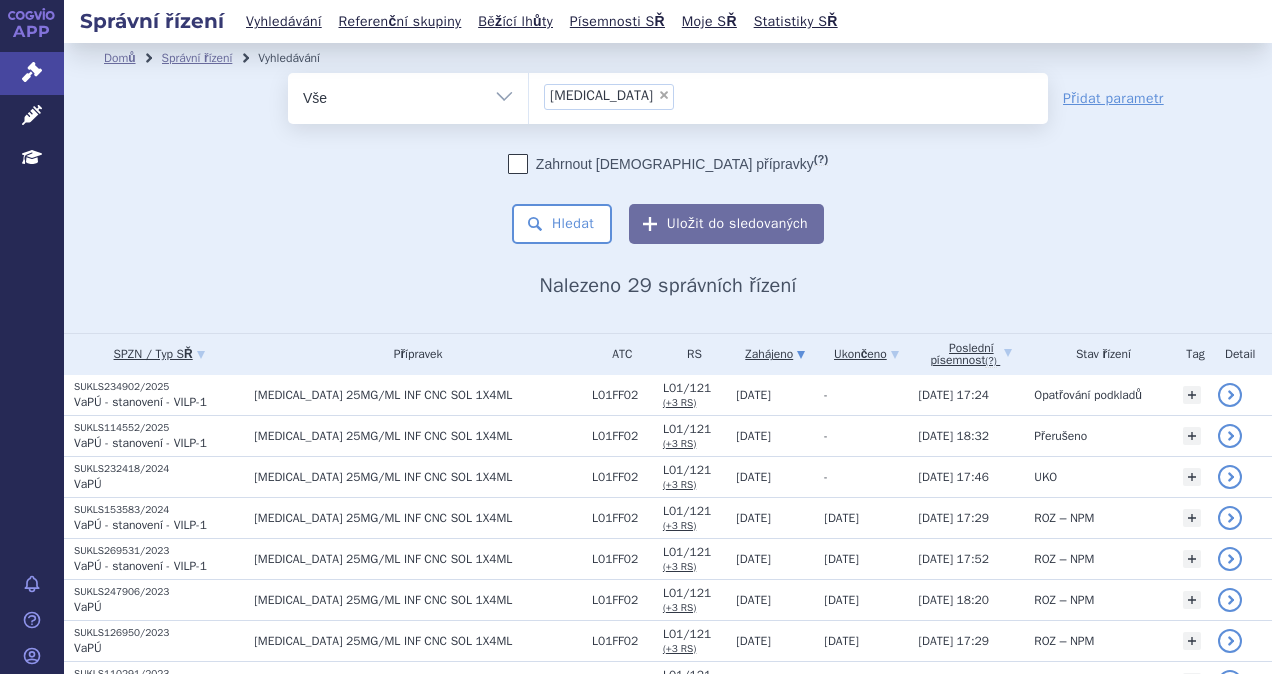 scroll, scrollTop: 0, scrollLeft: 0, axis: both 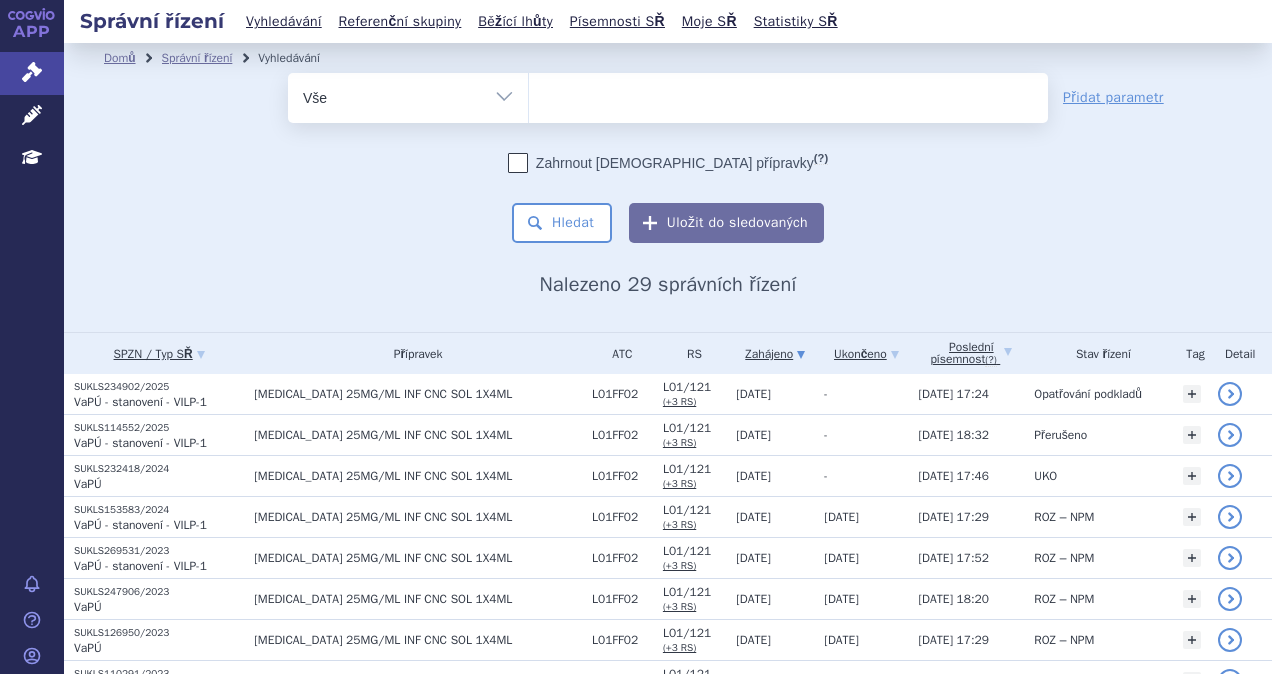 click at bounding box center (788, 94) 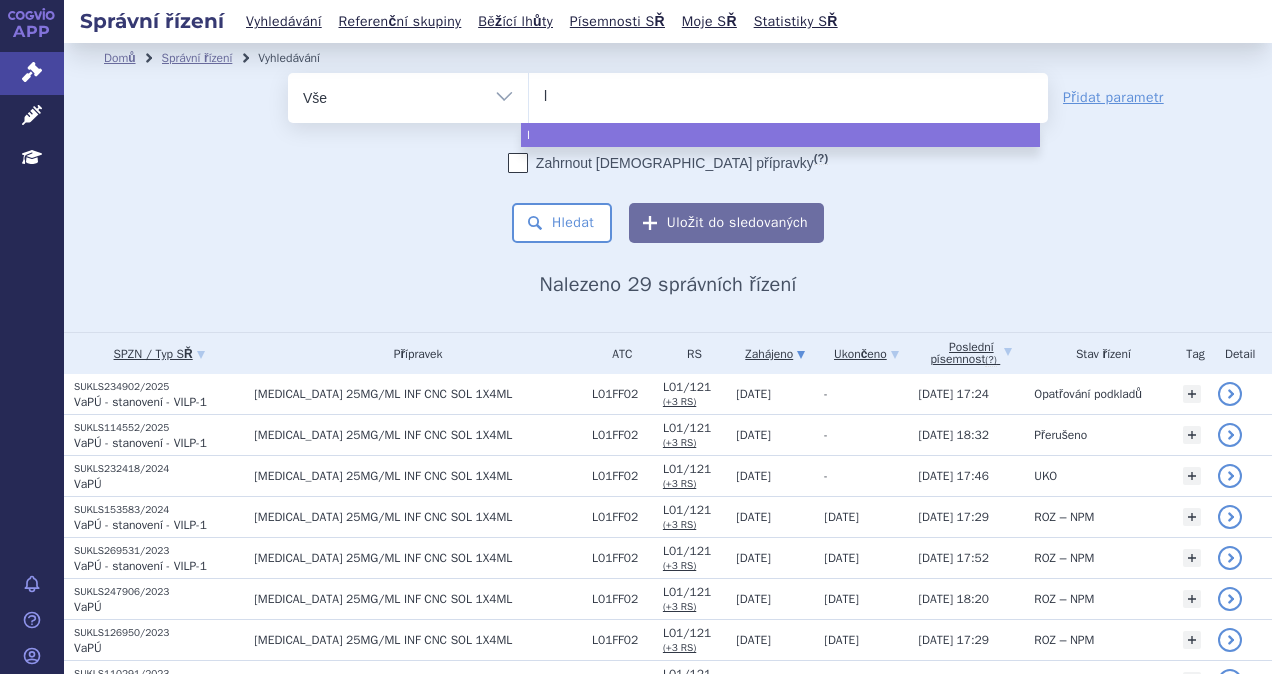 type on "ly" 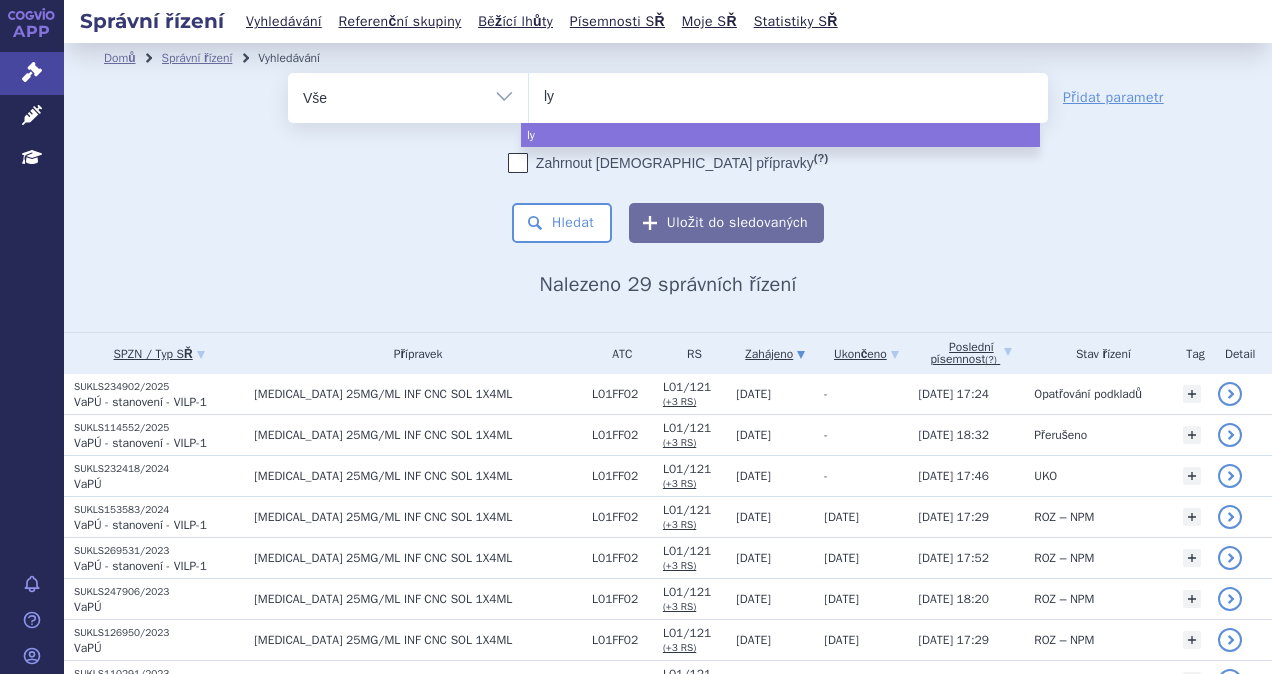type on "lyn" 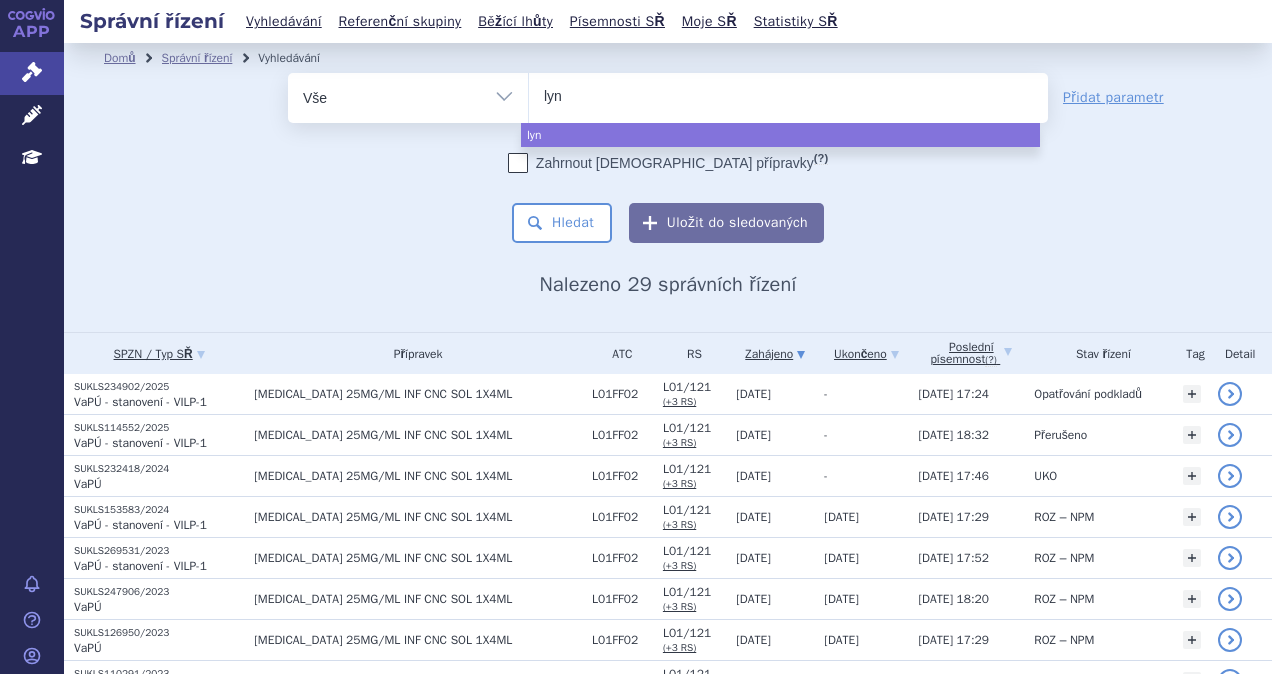 type on "lynp" 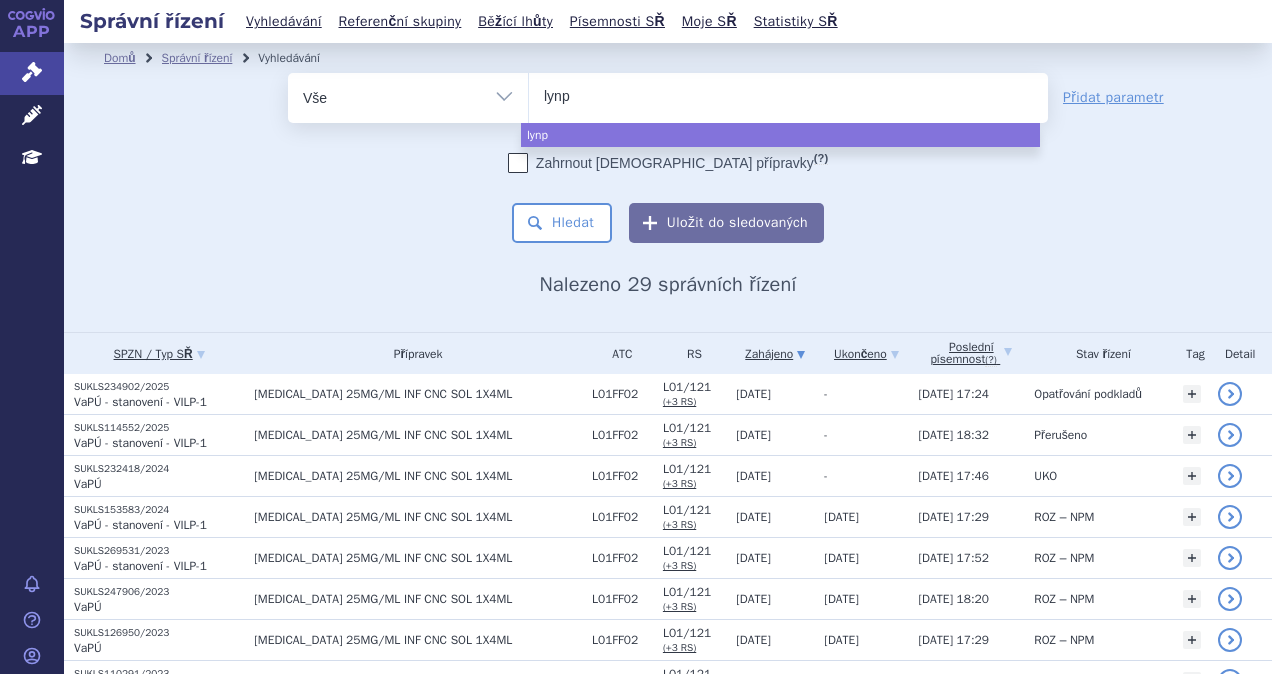 type on "lynpa" 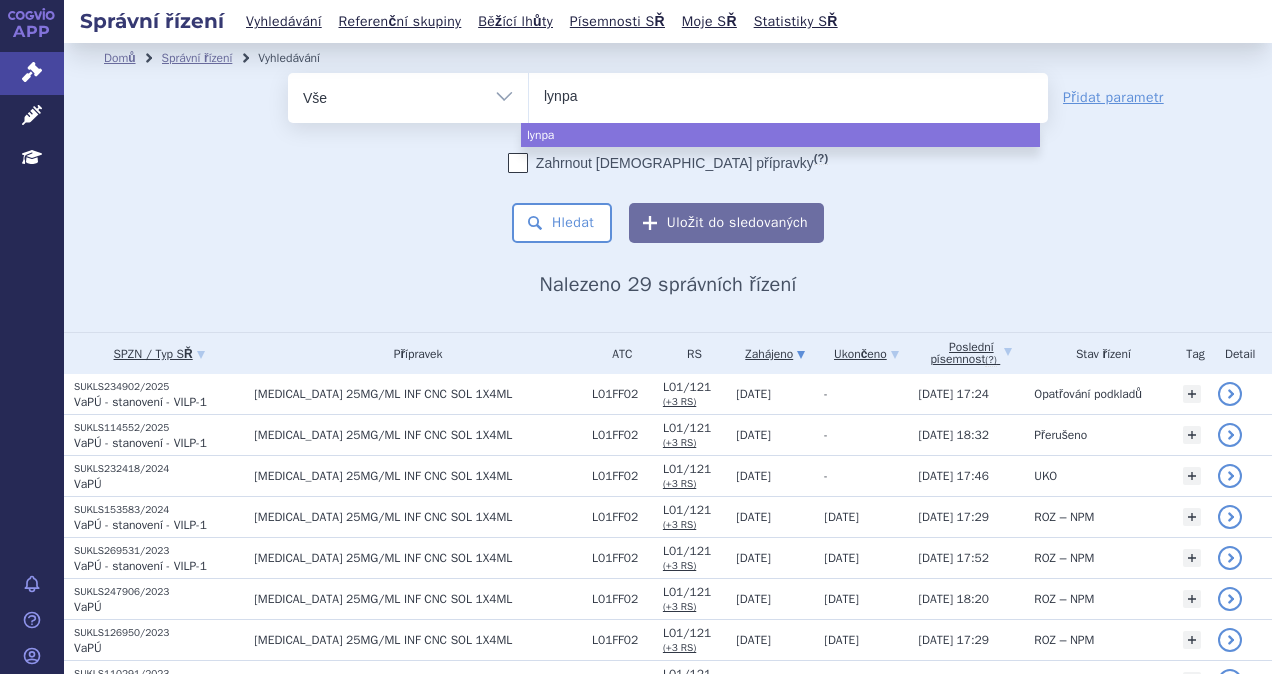 type on "lynpar" 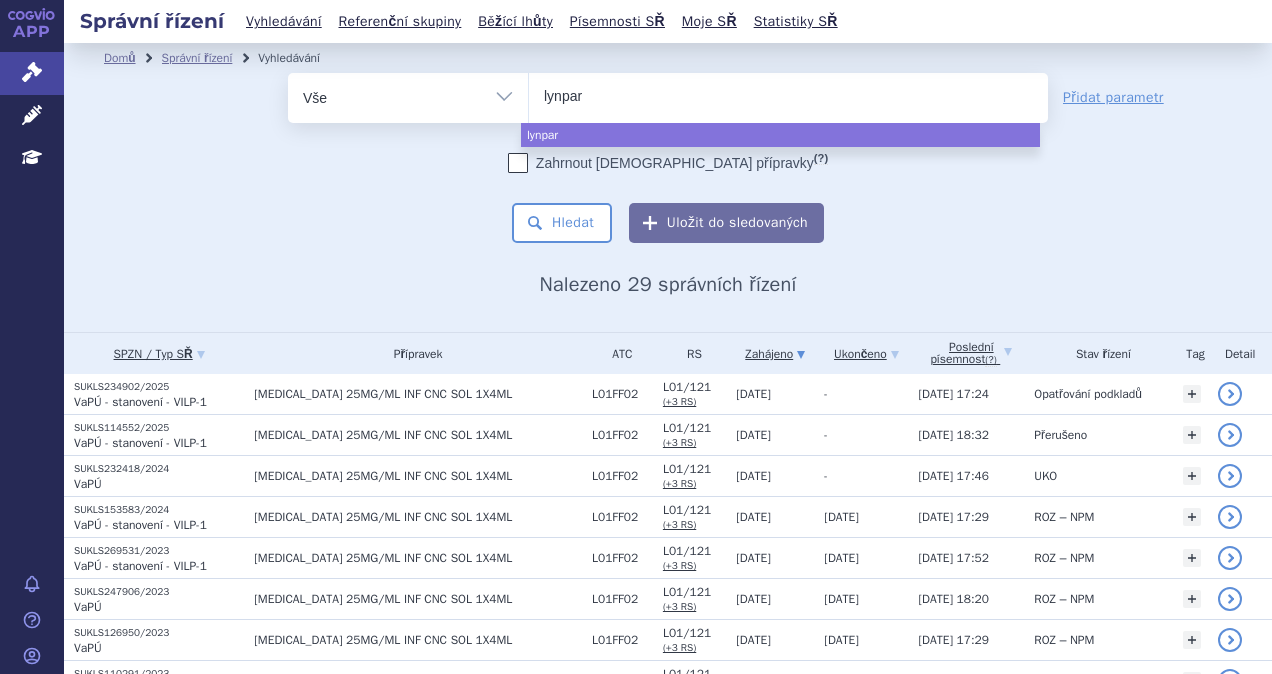 type on "lynparz" 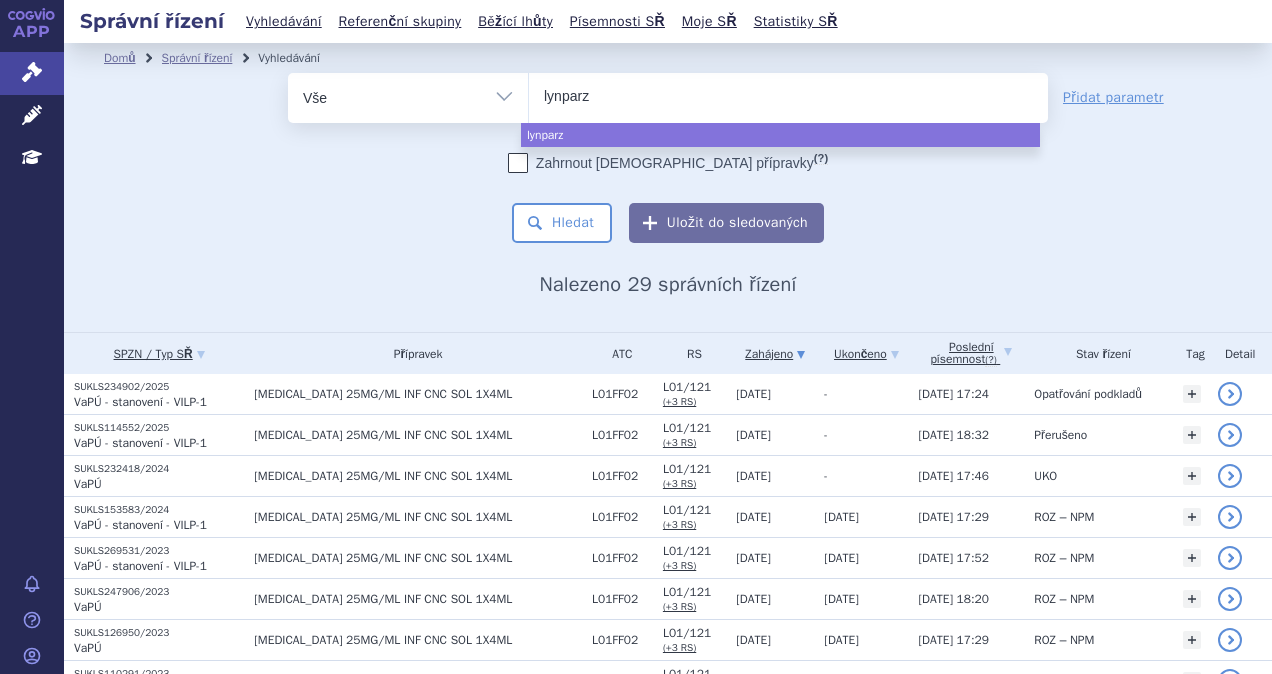 type on "lynparza" 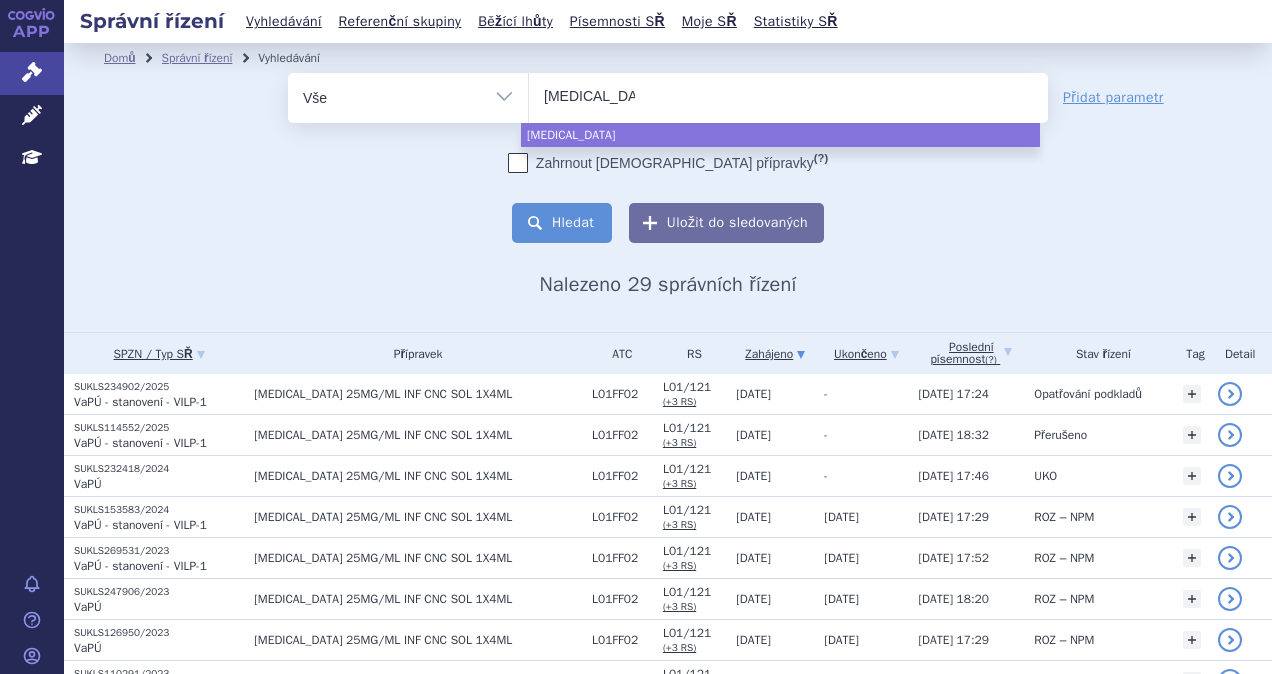 select on "lynparza" 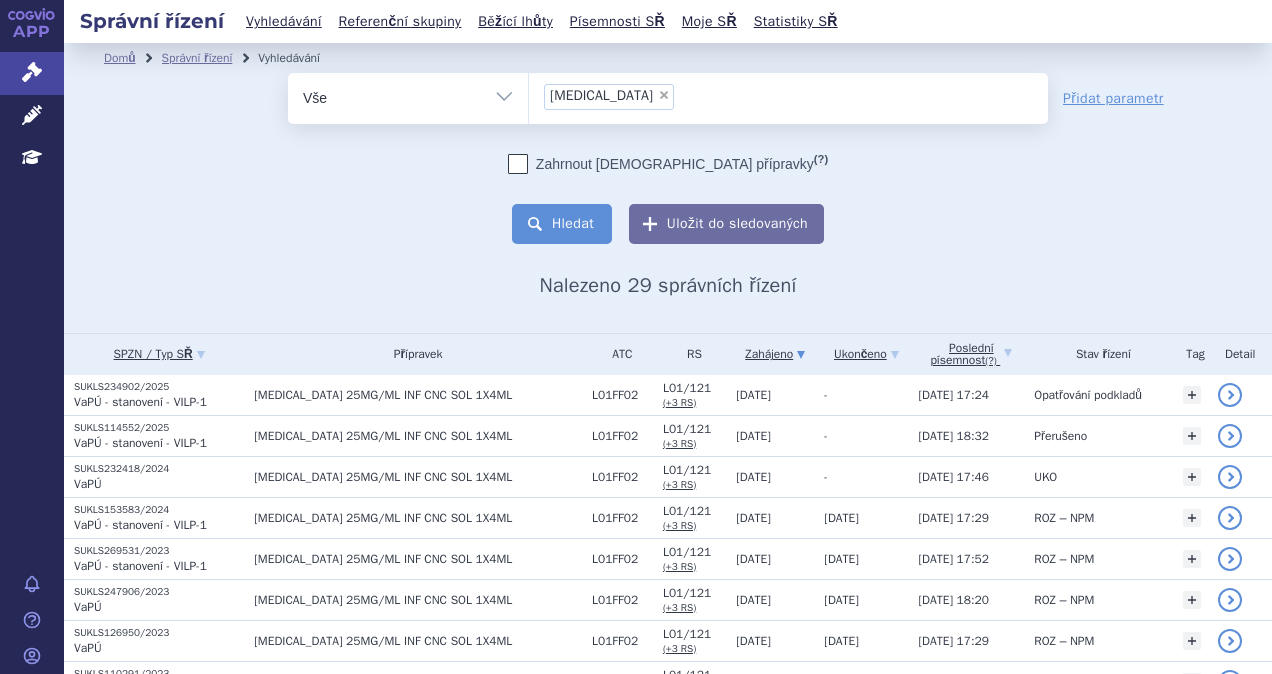 click on "Hledat" at bounding box center (562, 224) 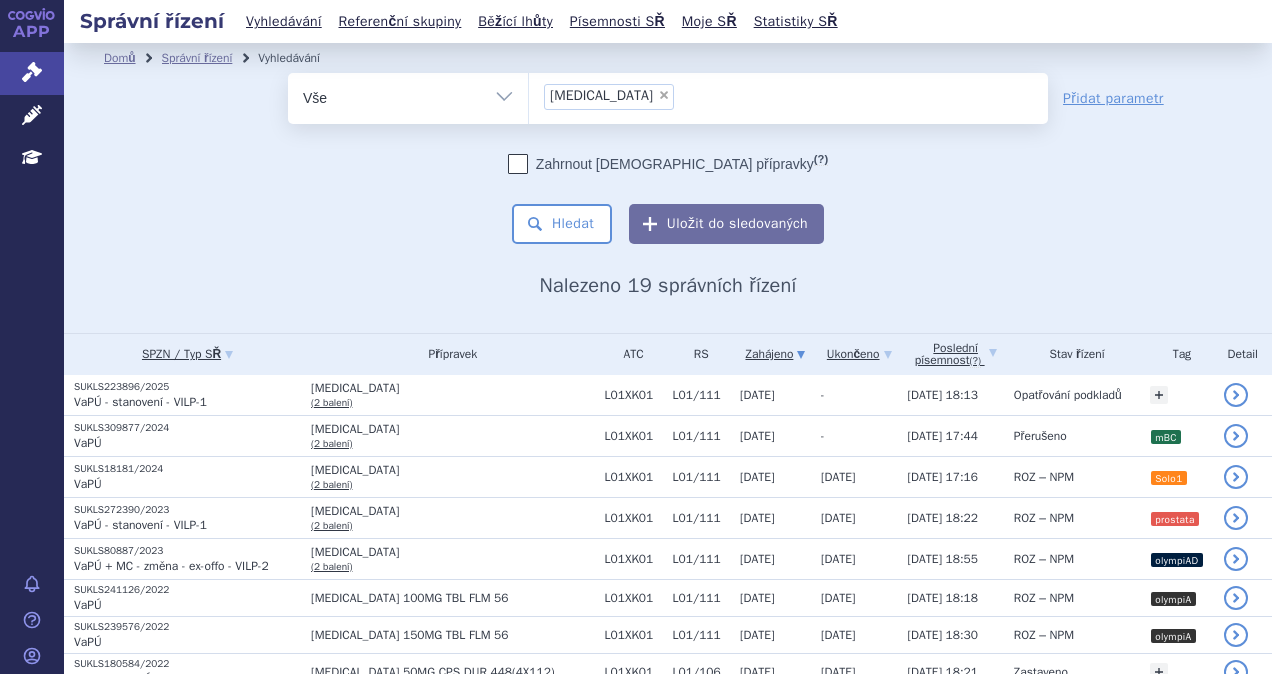 scroll, scrollTop: 0, scrollLeft: 0, axis: both 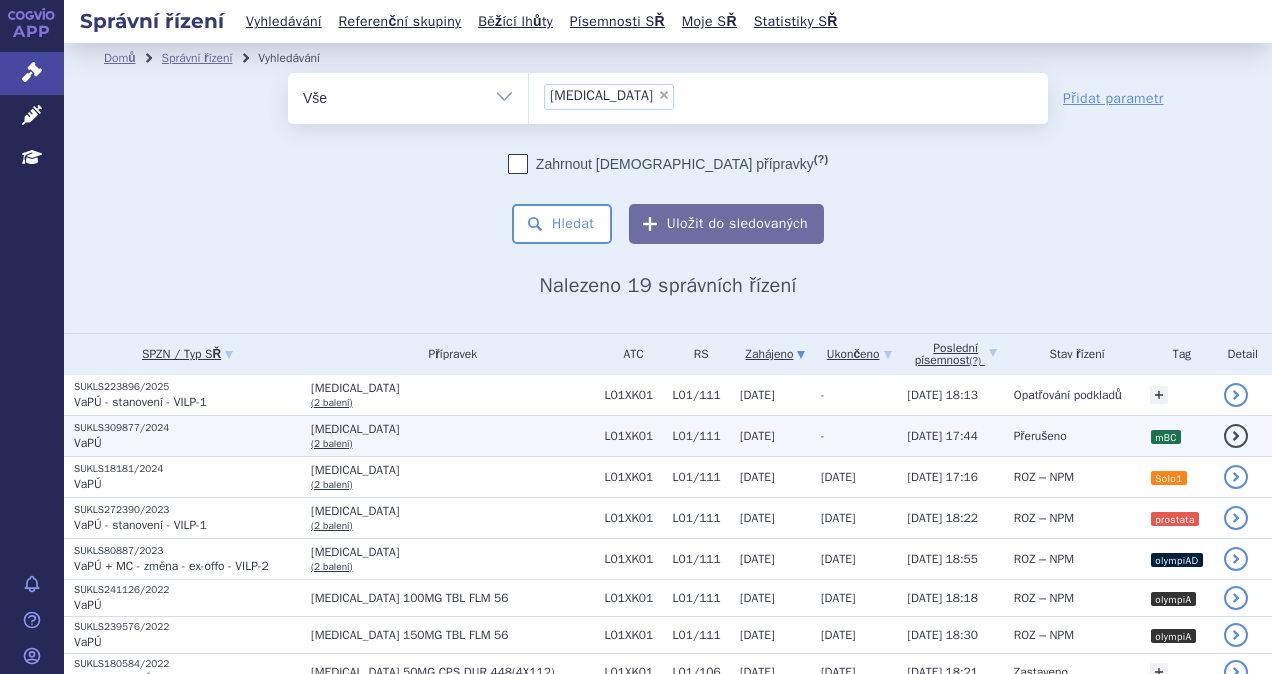 click on "[MEDICAL_DATA]
(2 balení)" at bounding box center [447, 435] 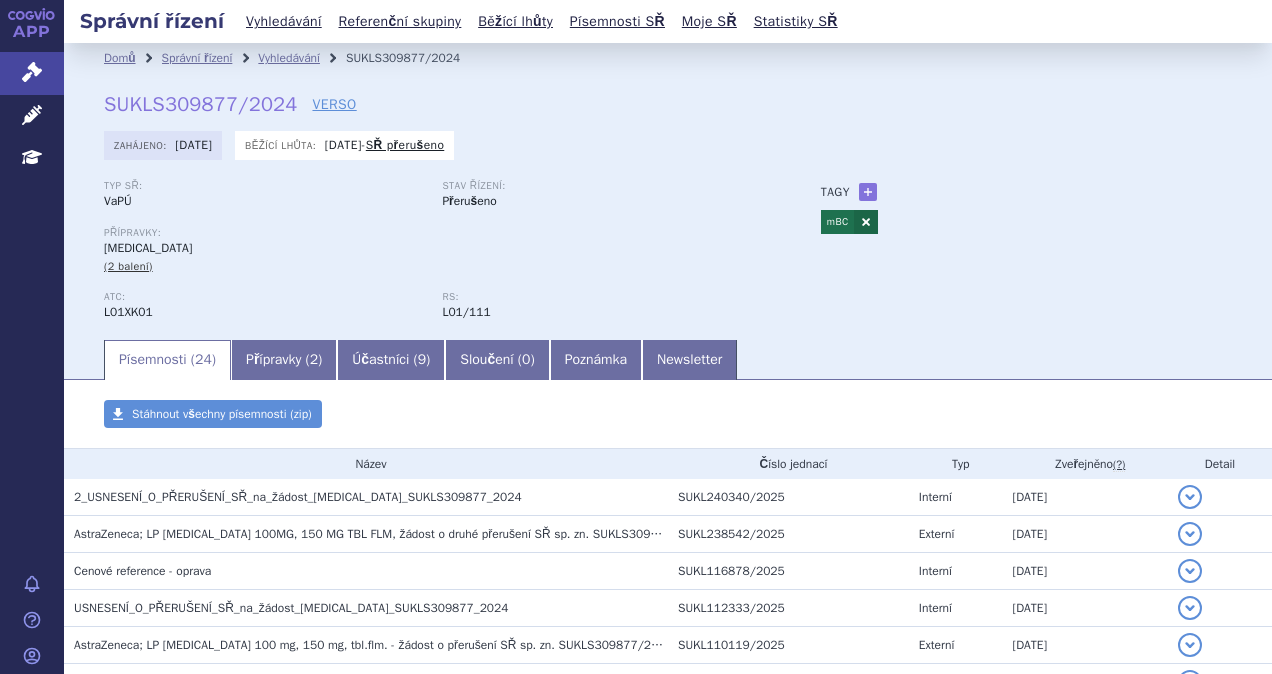 scroll, scrollTop: 0, scrollLeft: 0, axis: both 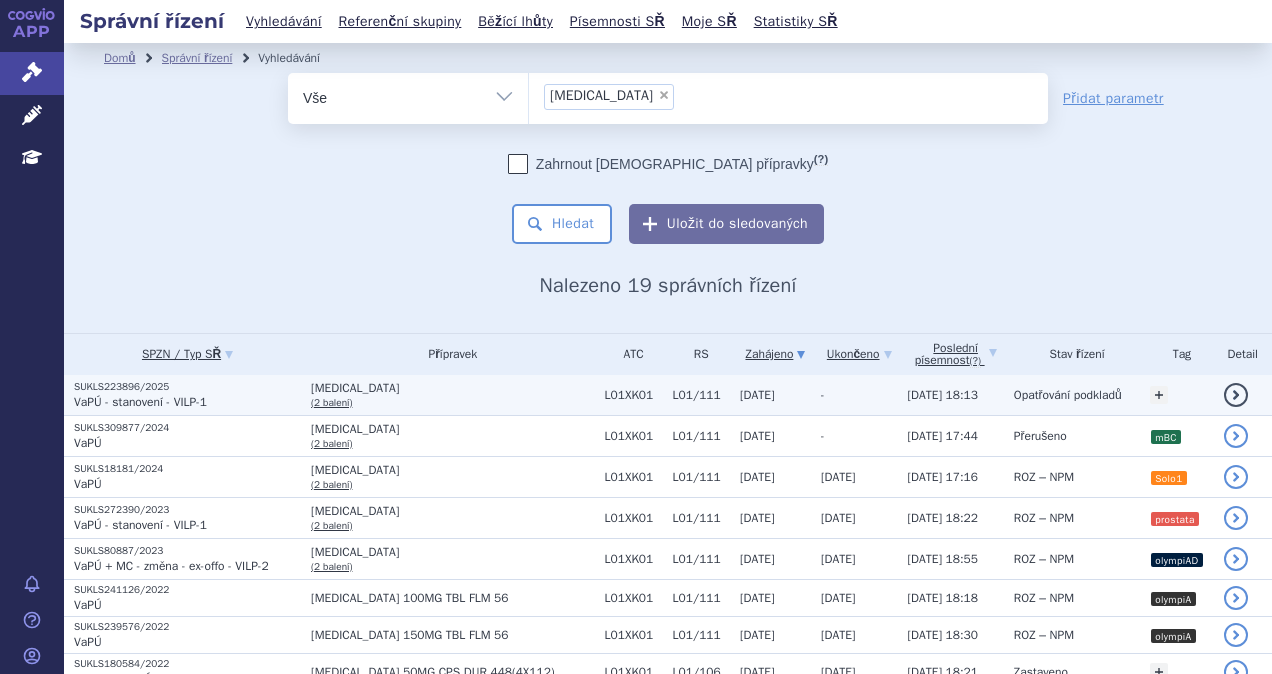 click on "-" at bounding box center [854, 395] 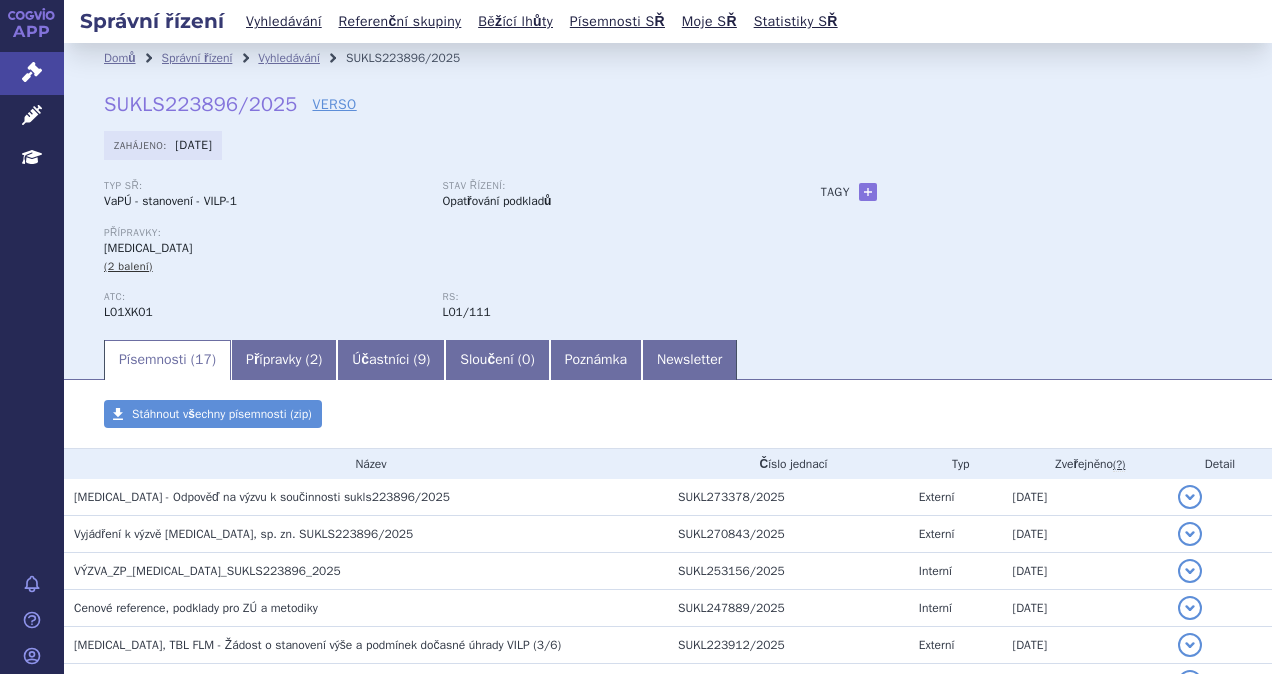 scroll, scrollTop: 0, scrollLeft: 0, axis: both 